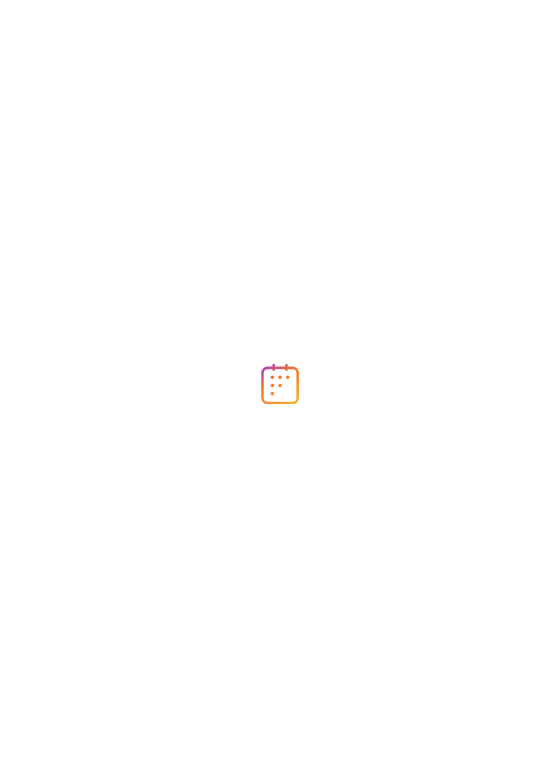 scroll, scrollTop: 0, scrollLeft: 0, axis: both 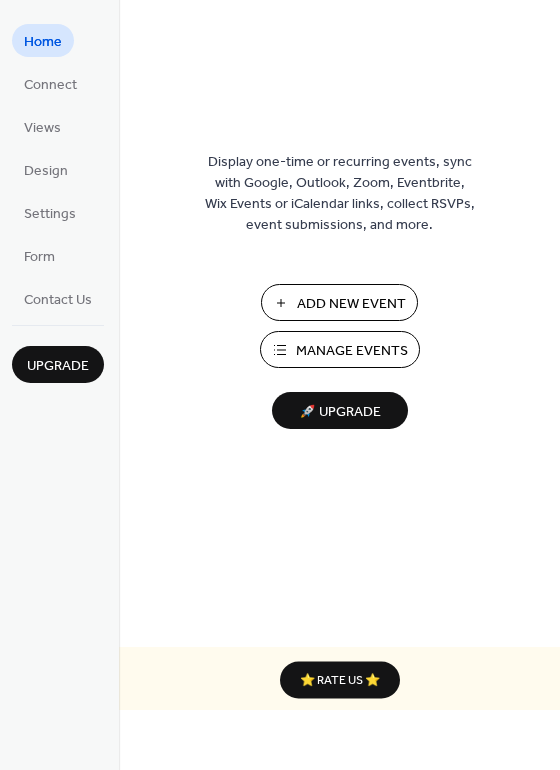 click on "Add New Event" at bounding box center (351, 304) 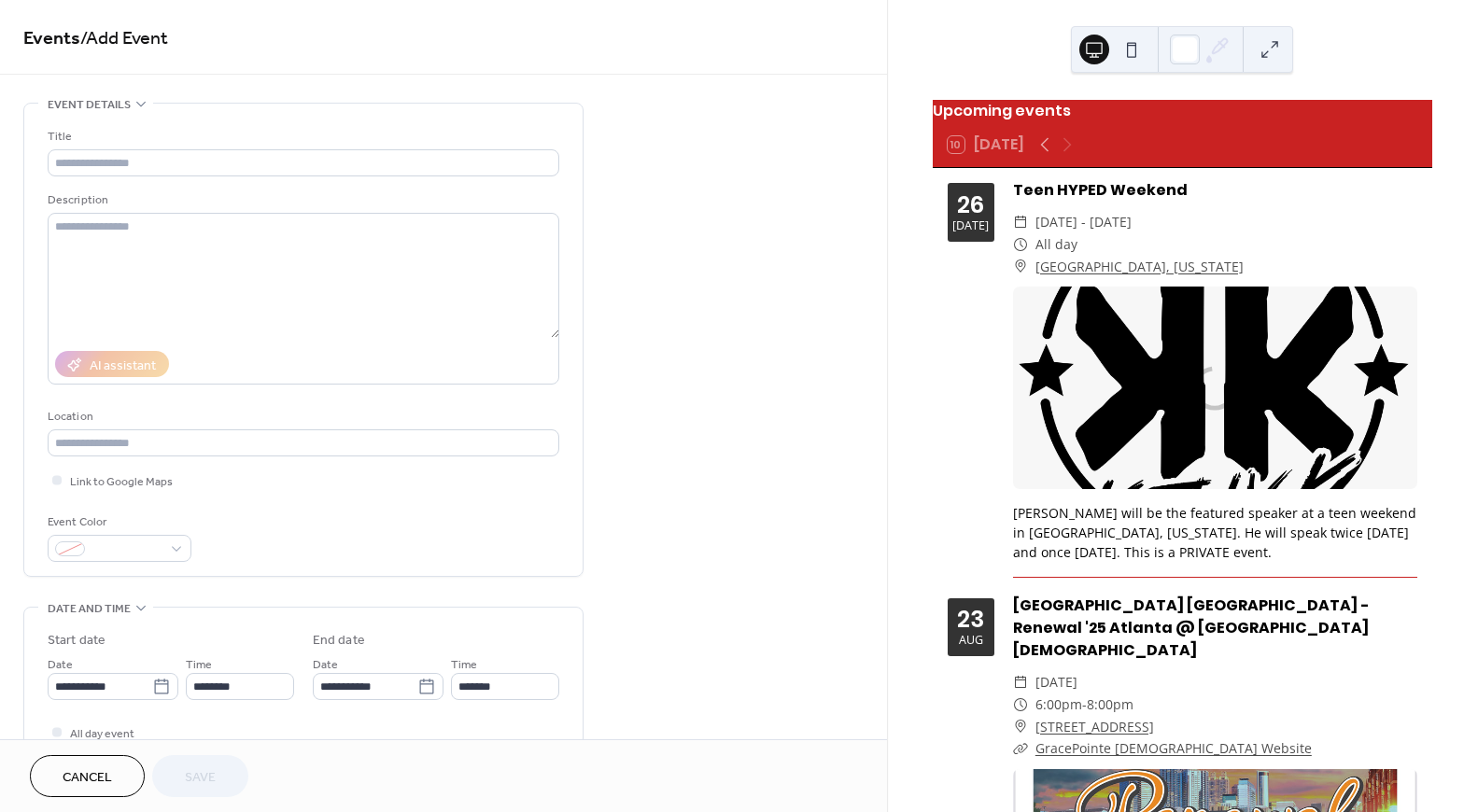 scroll, scrollTop: 0, scrollLeft: 0, axis: both 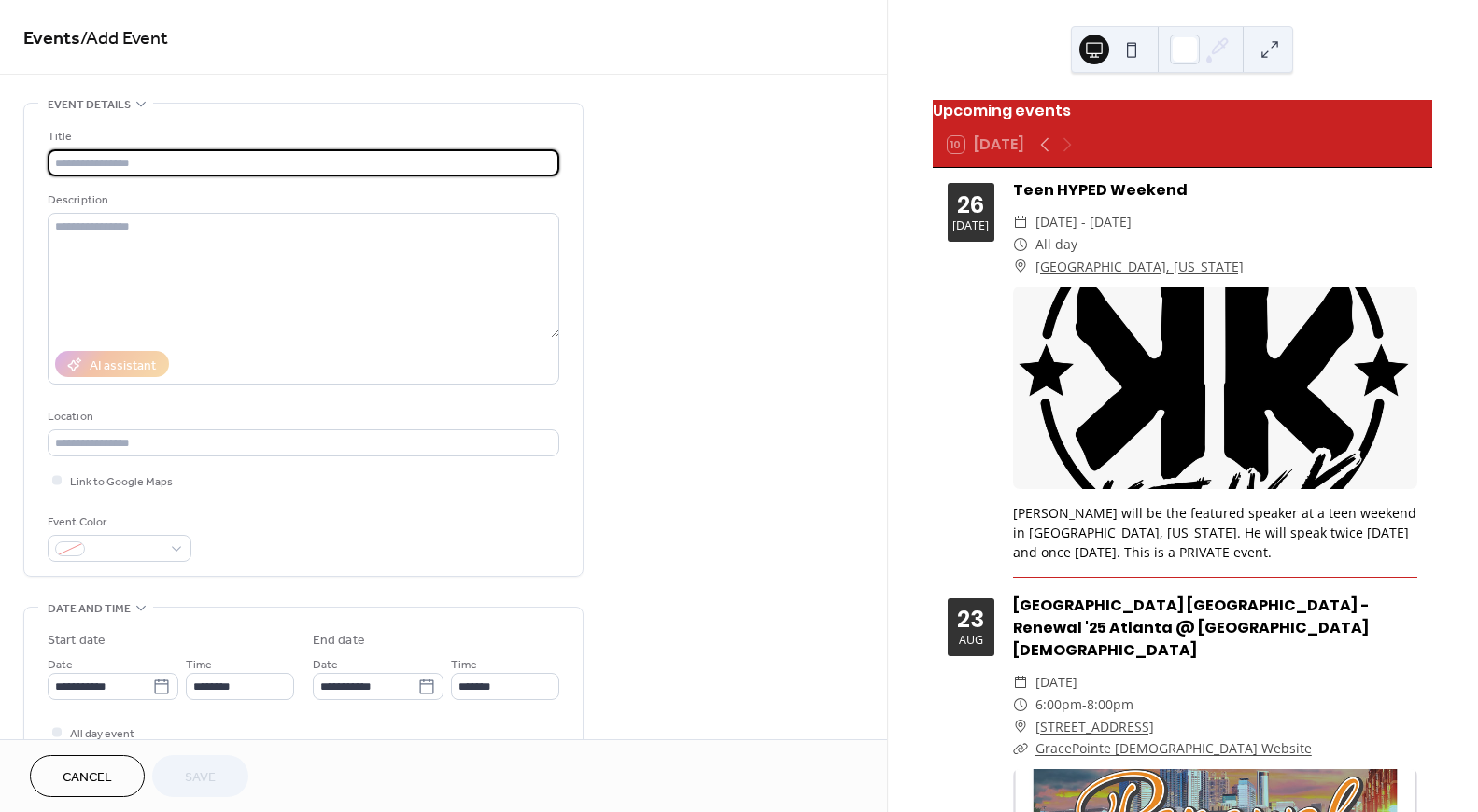 click at bounding box center (303, 162) 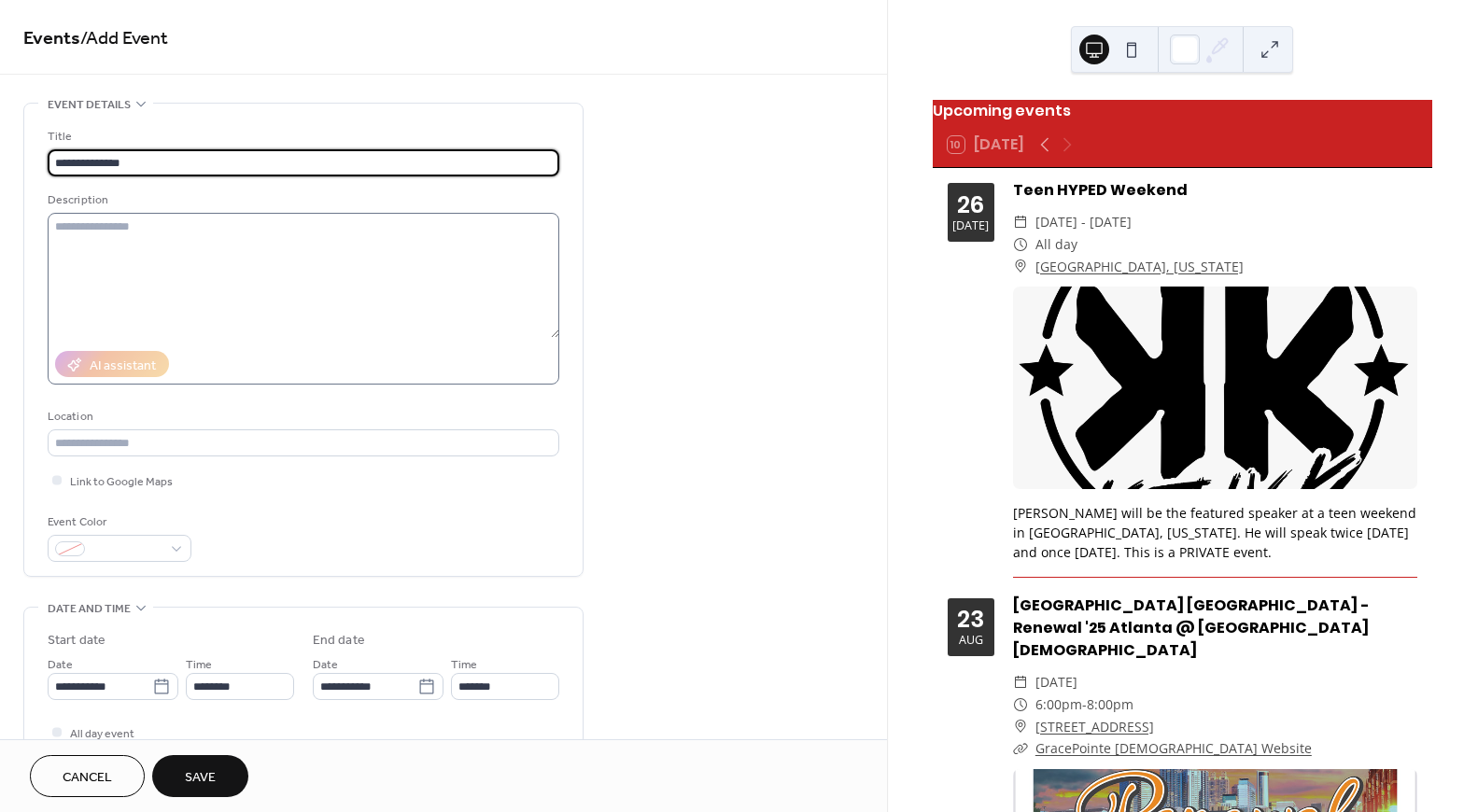 type on "**********" 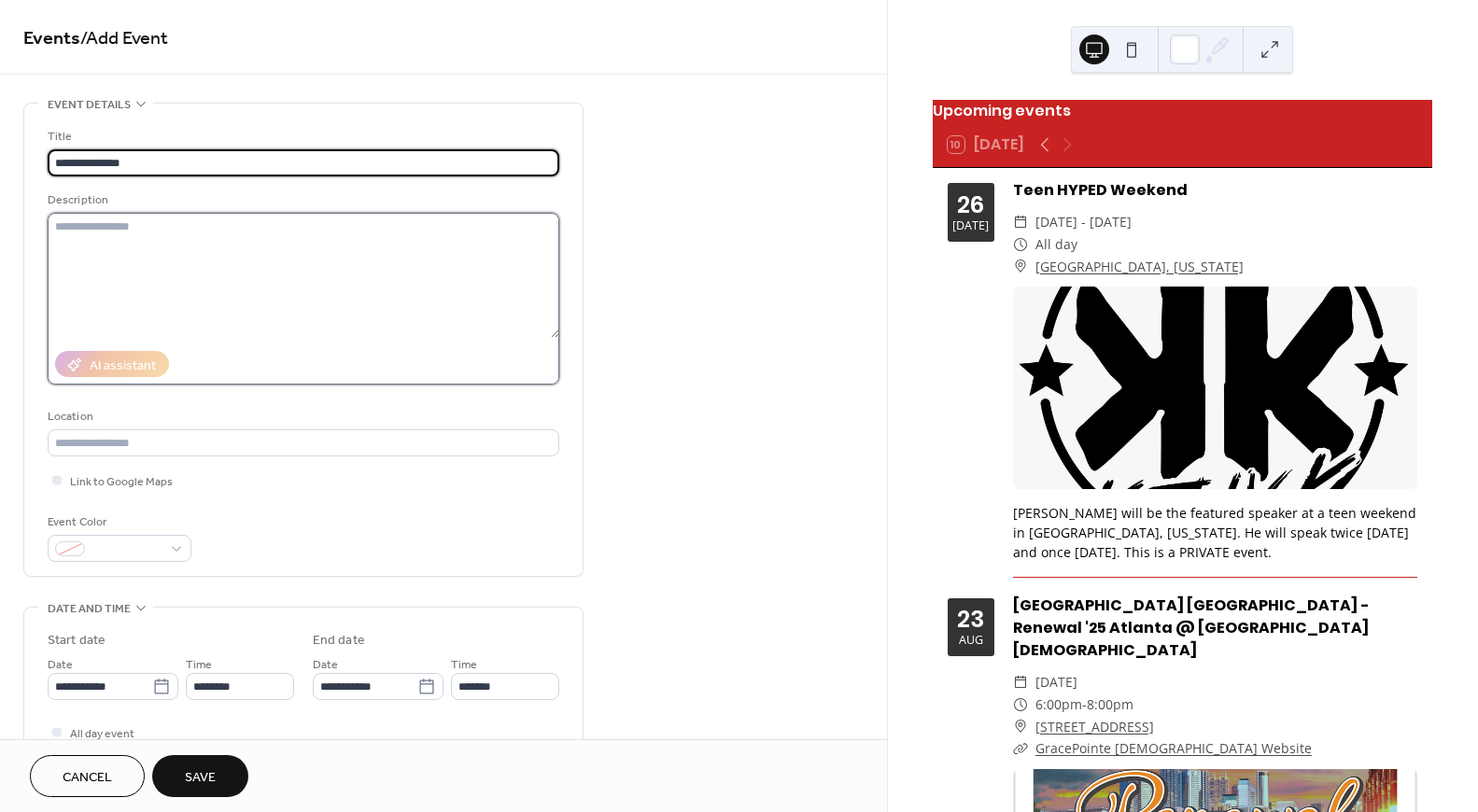 click at bounding box center [303, 275] 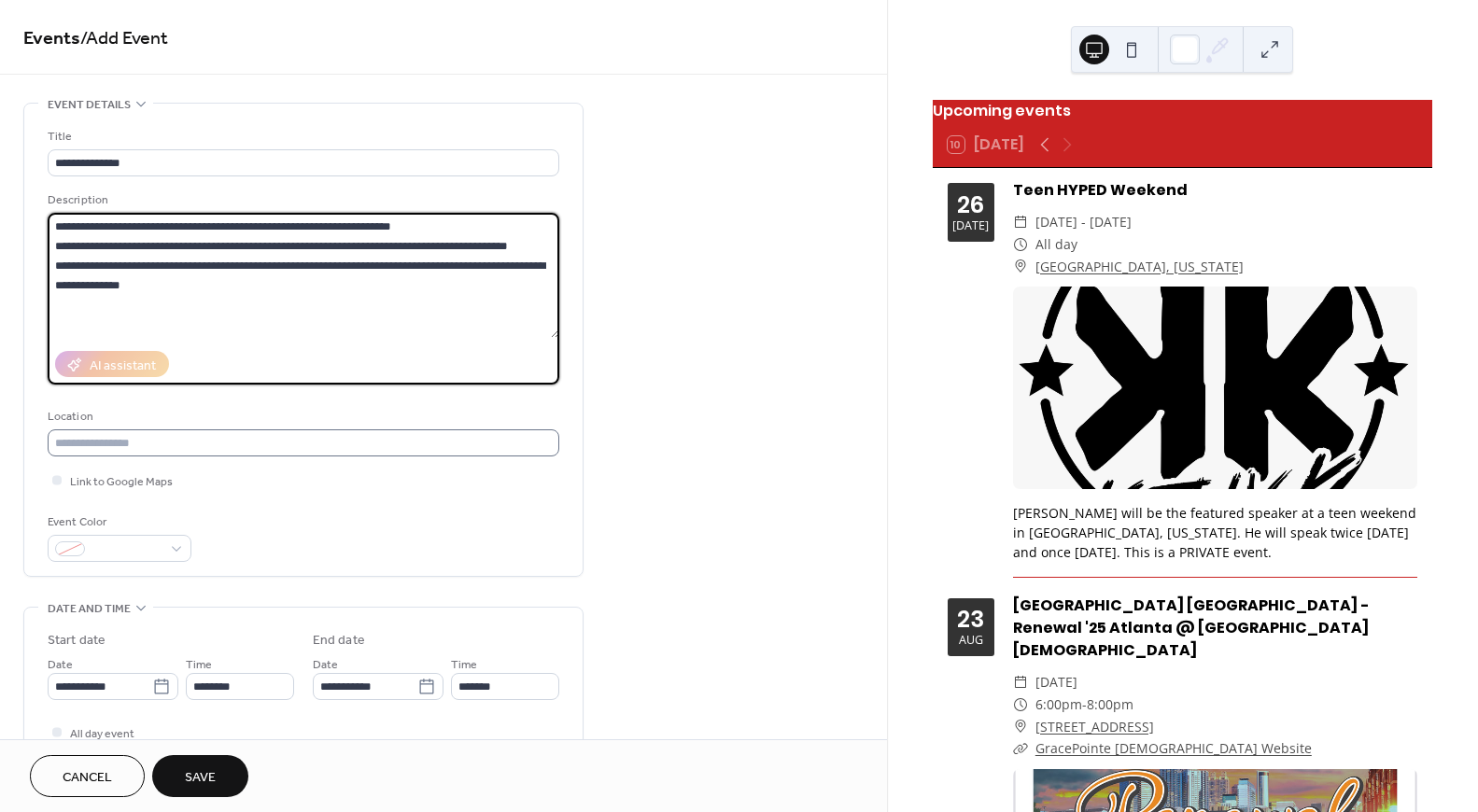type on "**********" 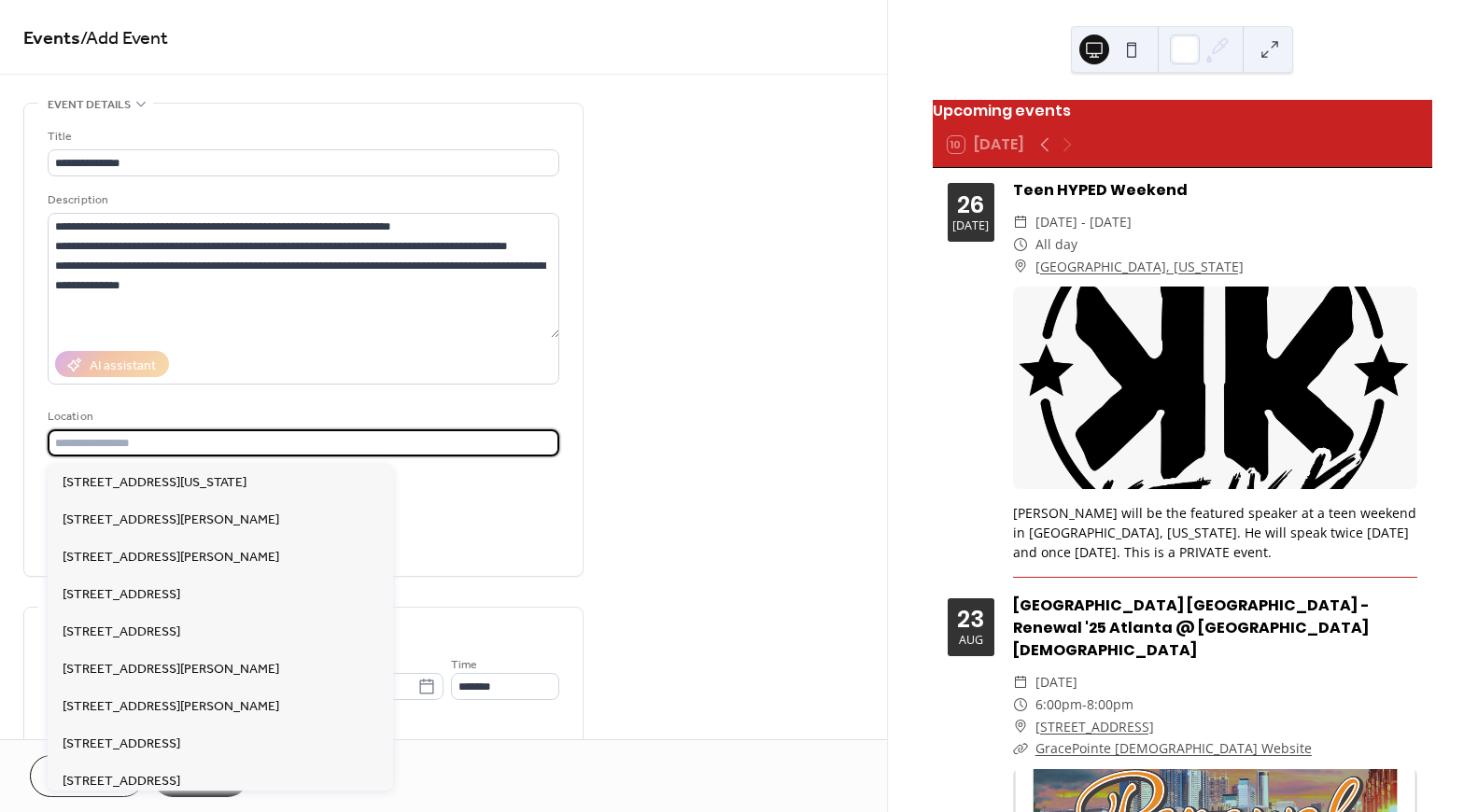 click at bounding box center [303, 442] 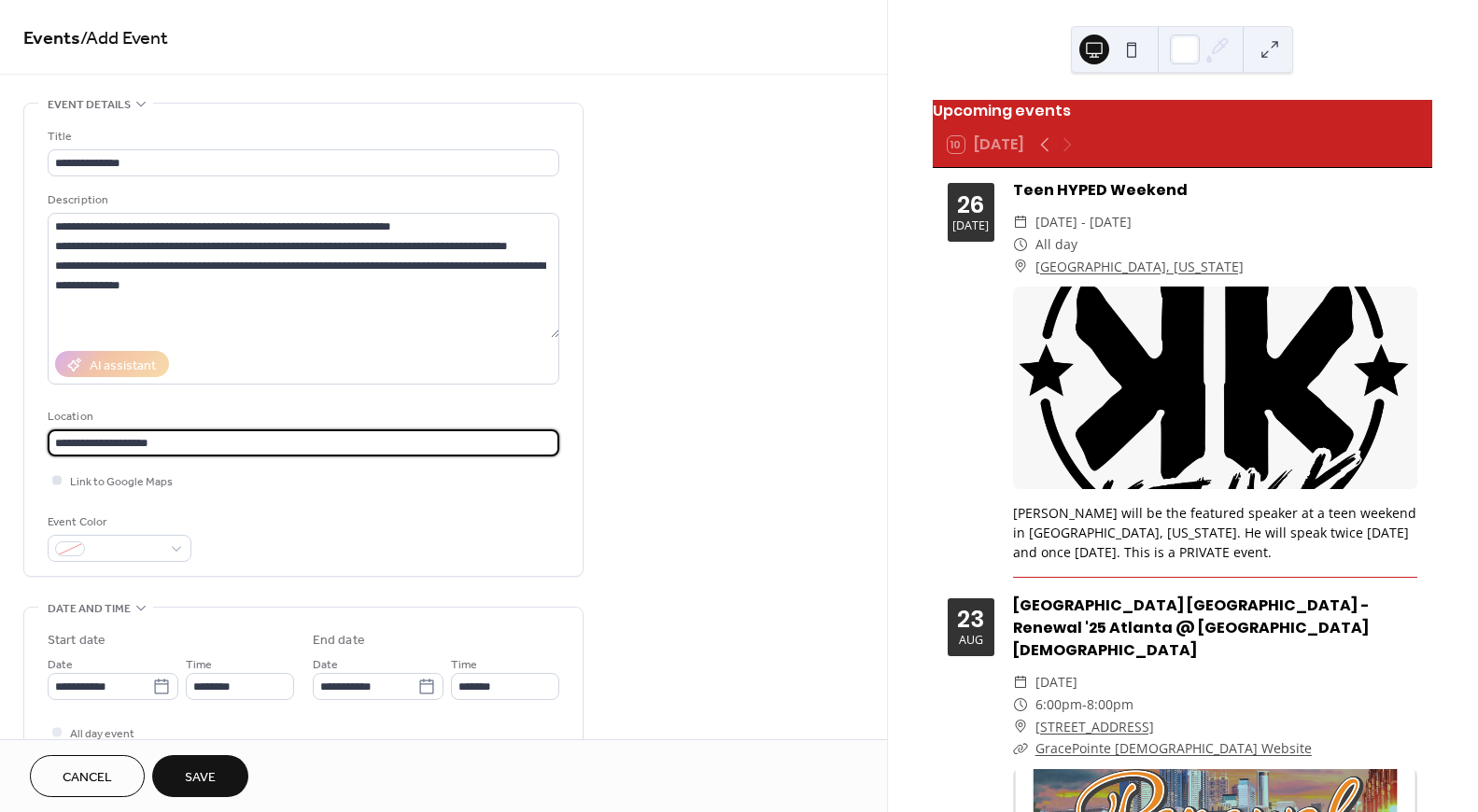 type on "**********" 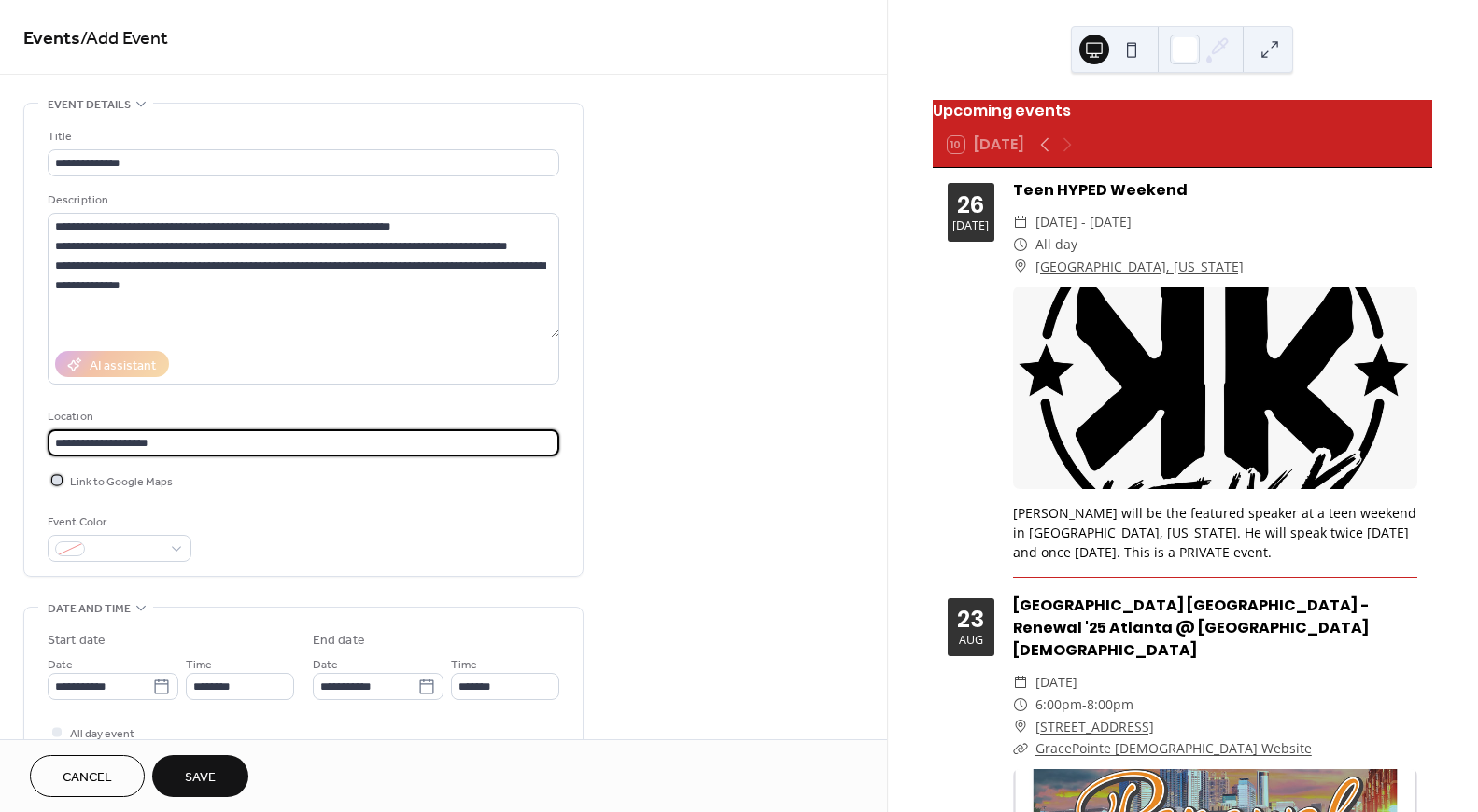 drag, startPoint x: 58, startPoint y: 483, endPoint x: 86, endPoint y: 486, distance: 28.160256 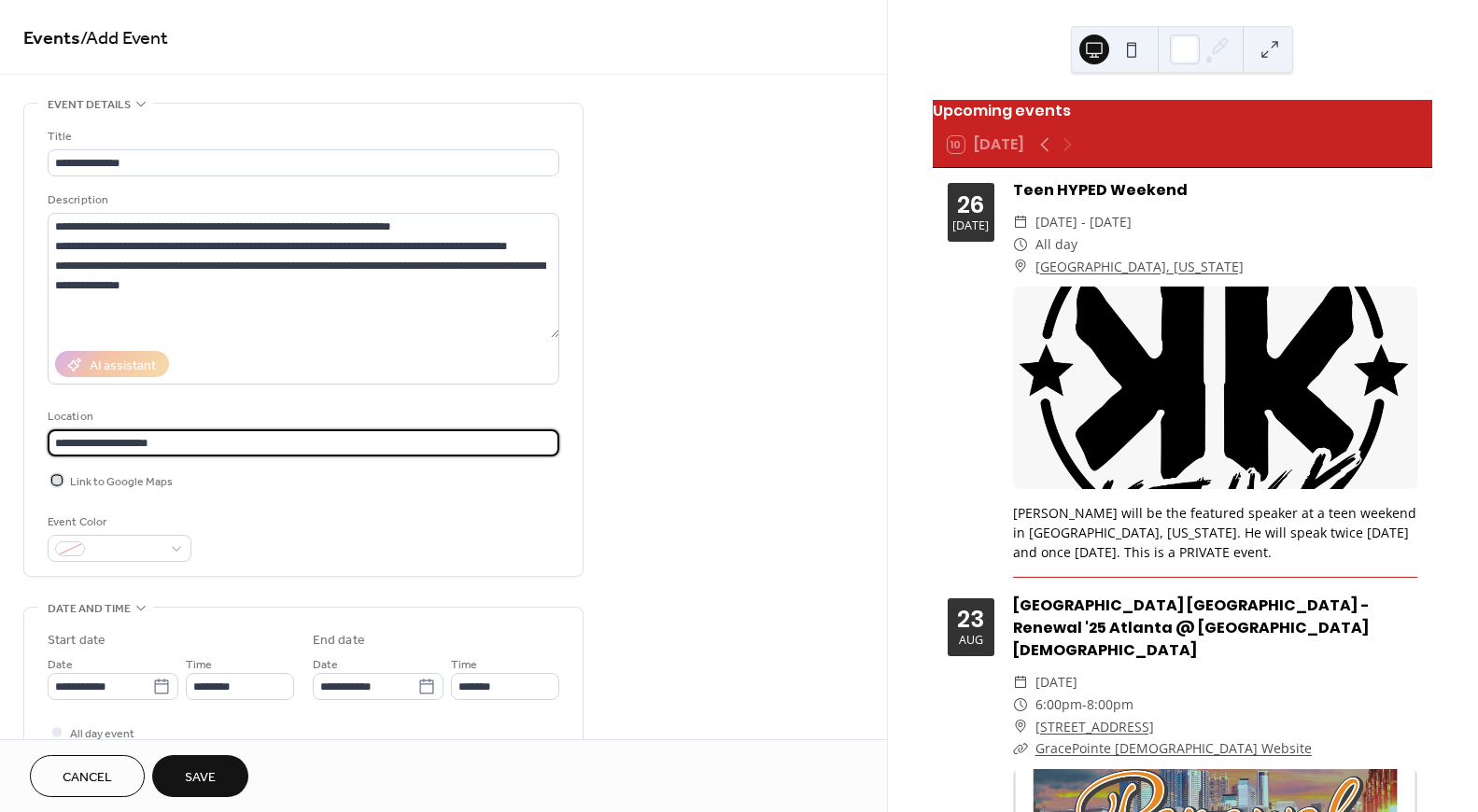 click at bounding box center (57, 480) 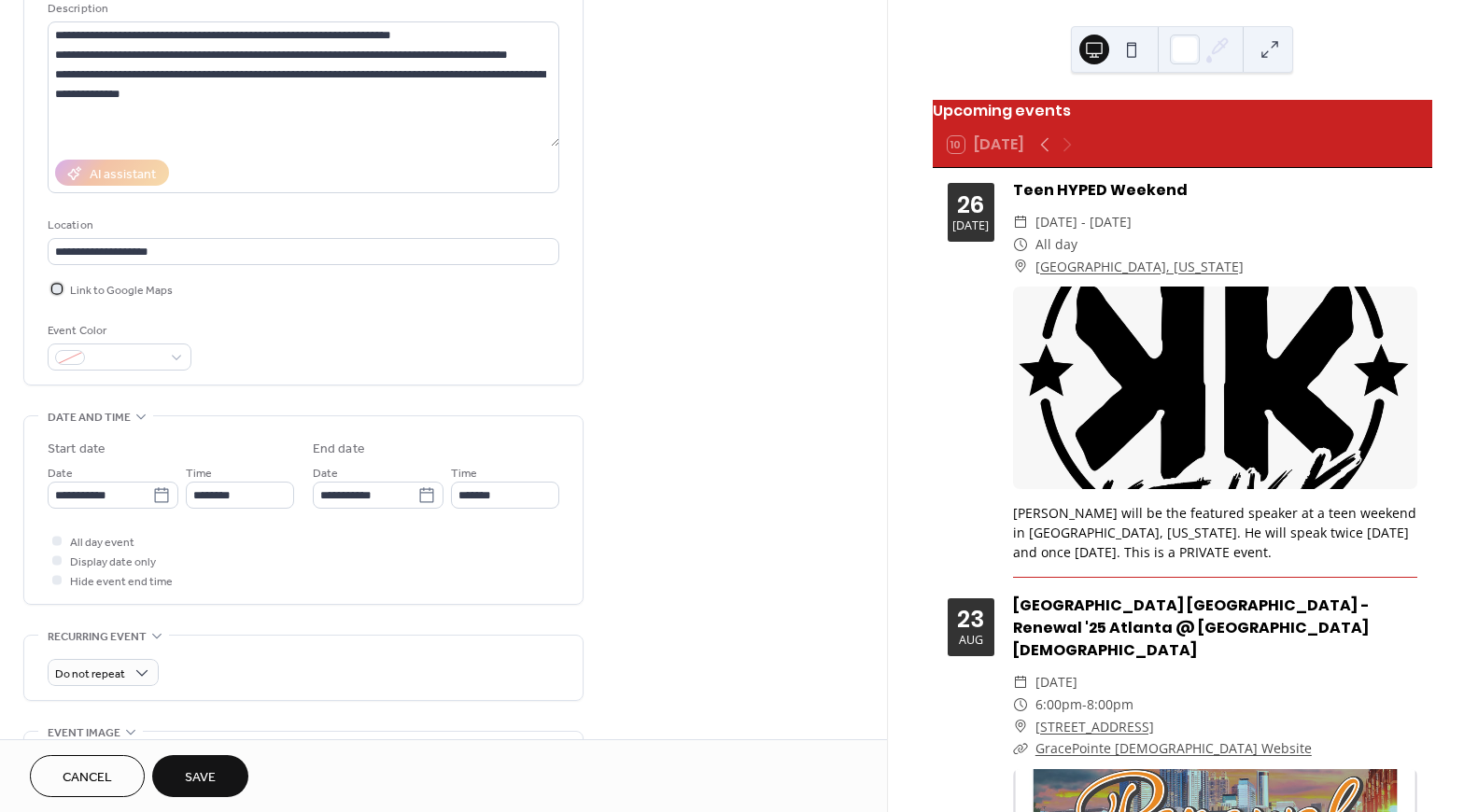 scroll, scrollTop: 207, scrollLeft: 0, axis: vertical 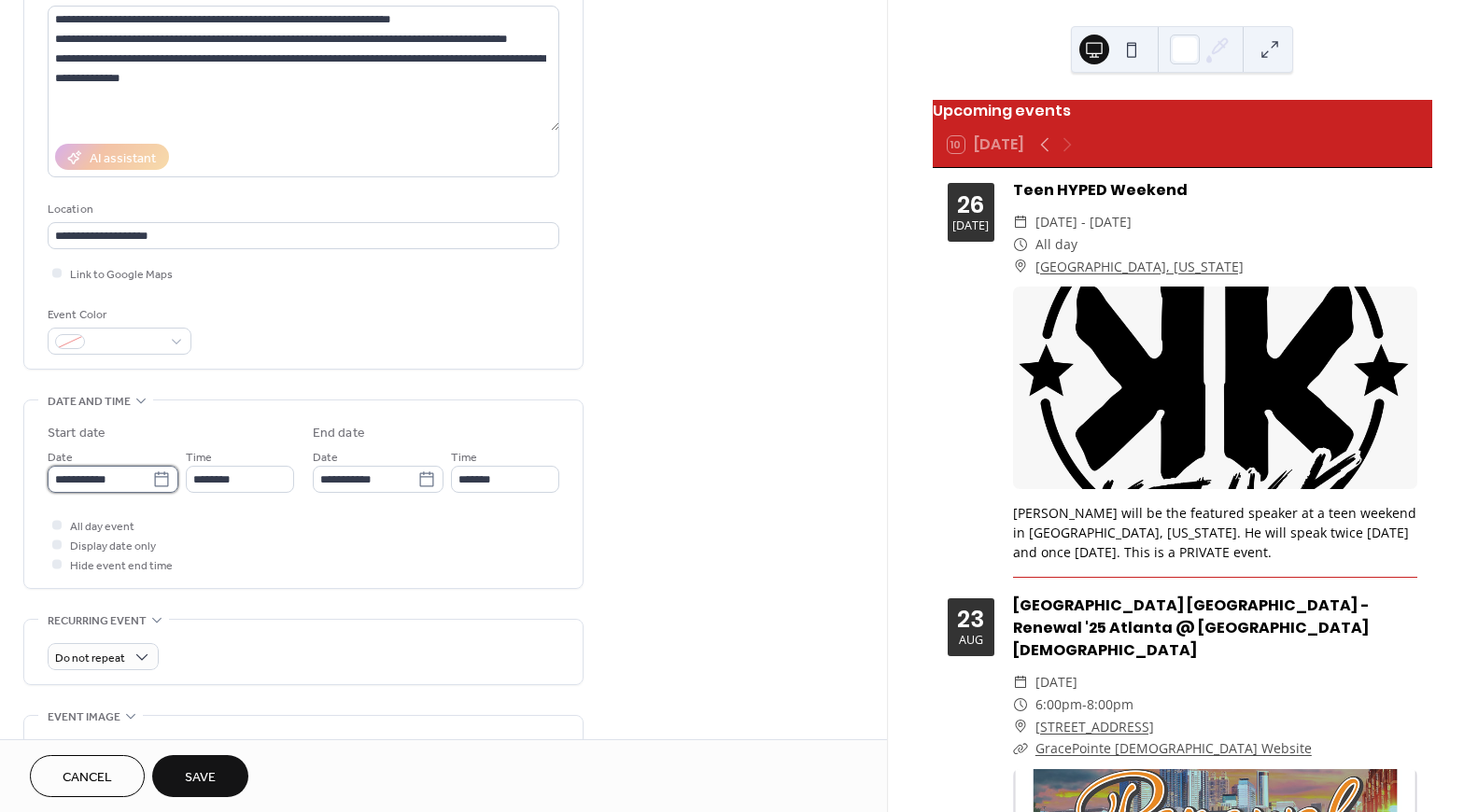 click on "**********" at bounding box center (100, 479) 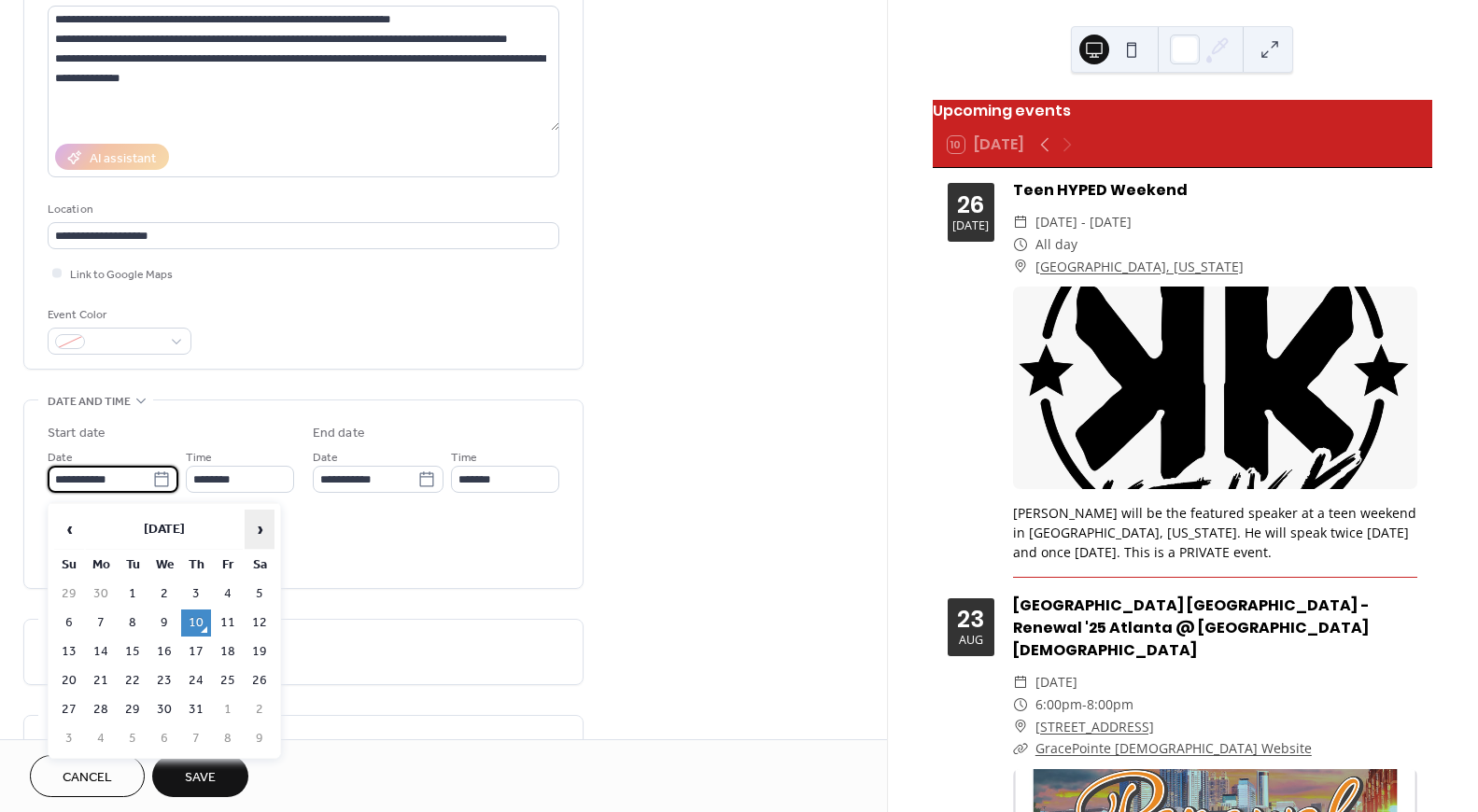 click on "›" at bounding box center (260, 529) 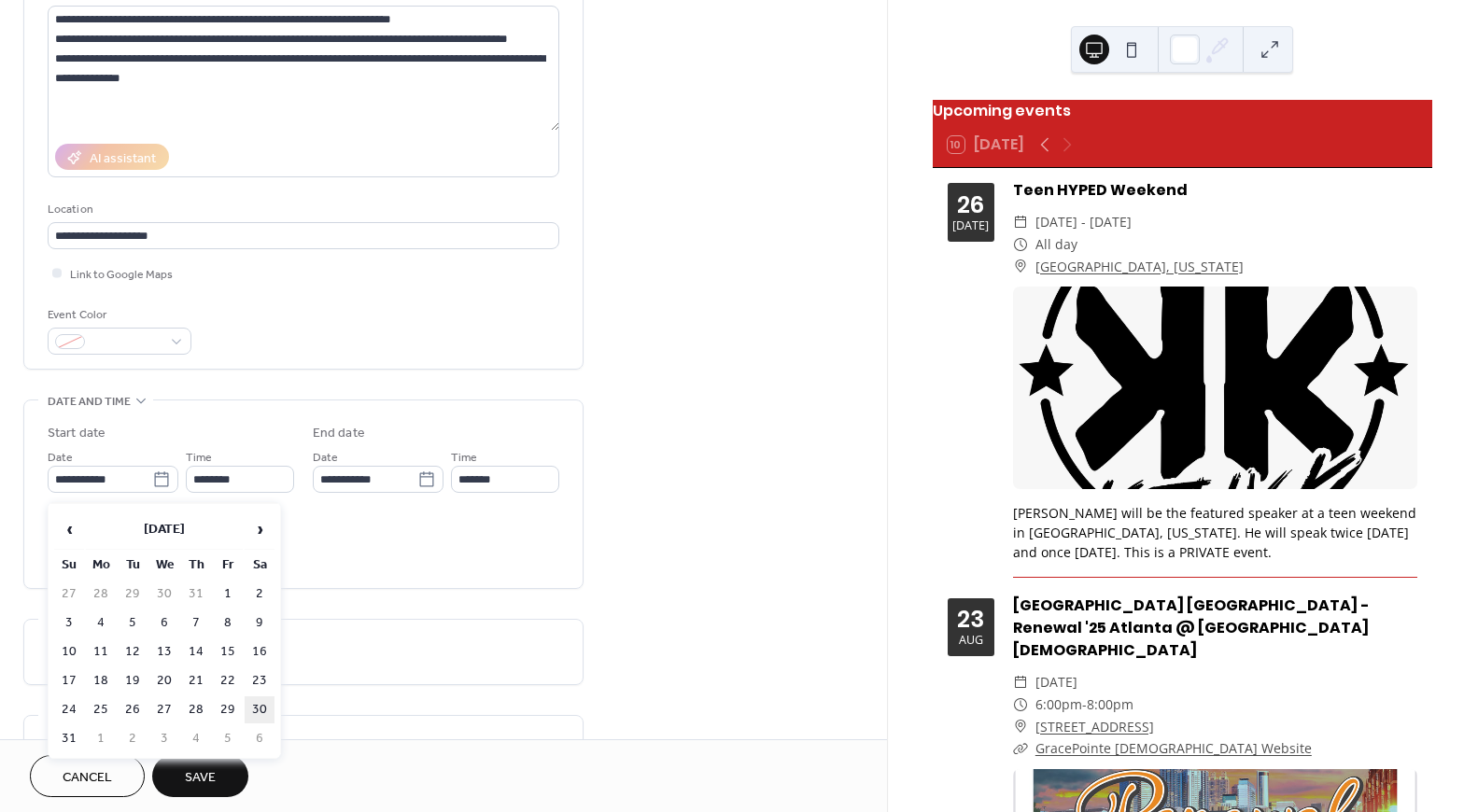 click on "30" at bounding box center [260, 709] 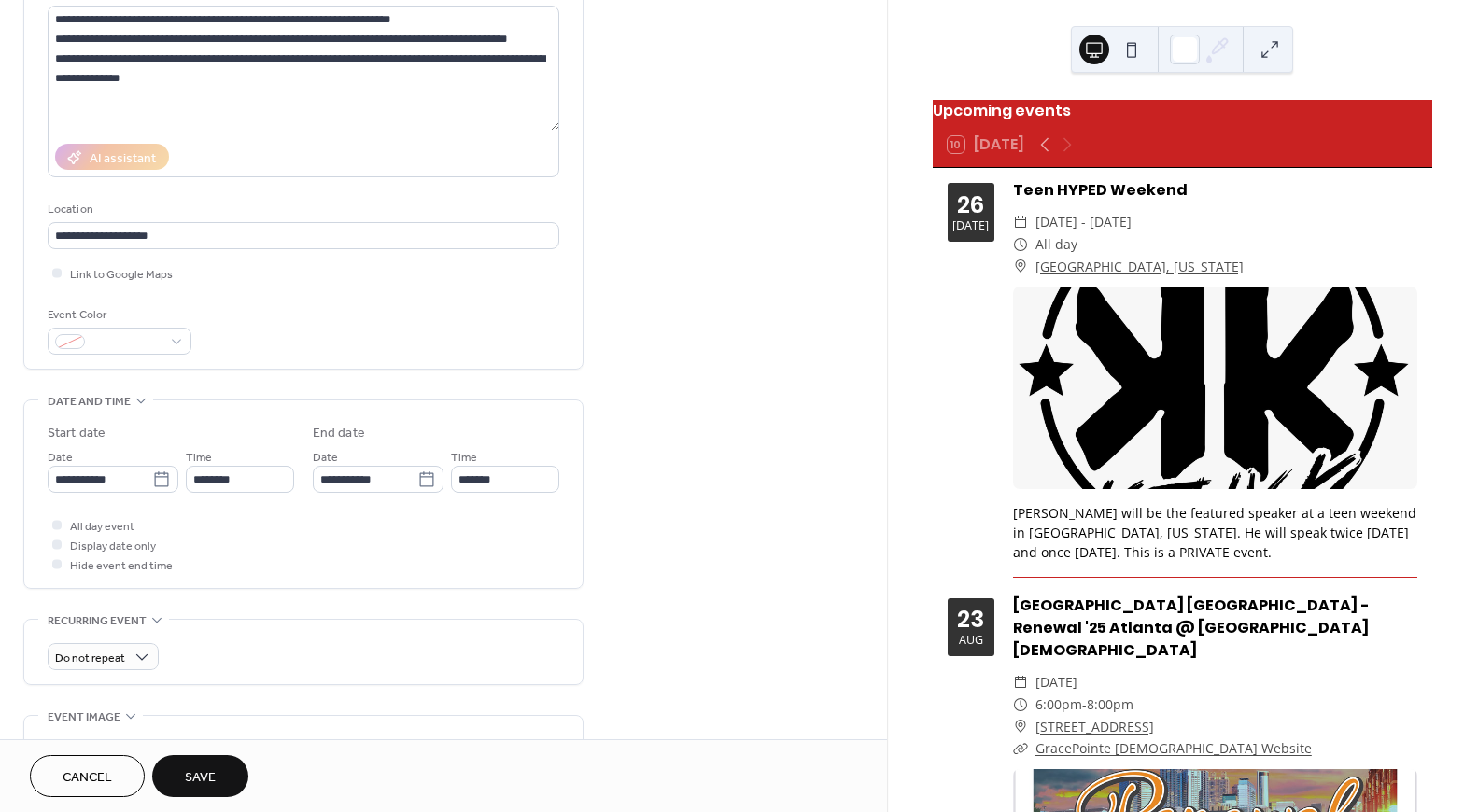 type on "**********" 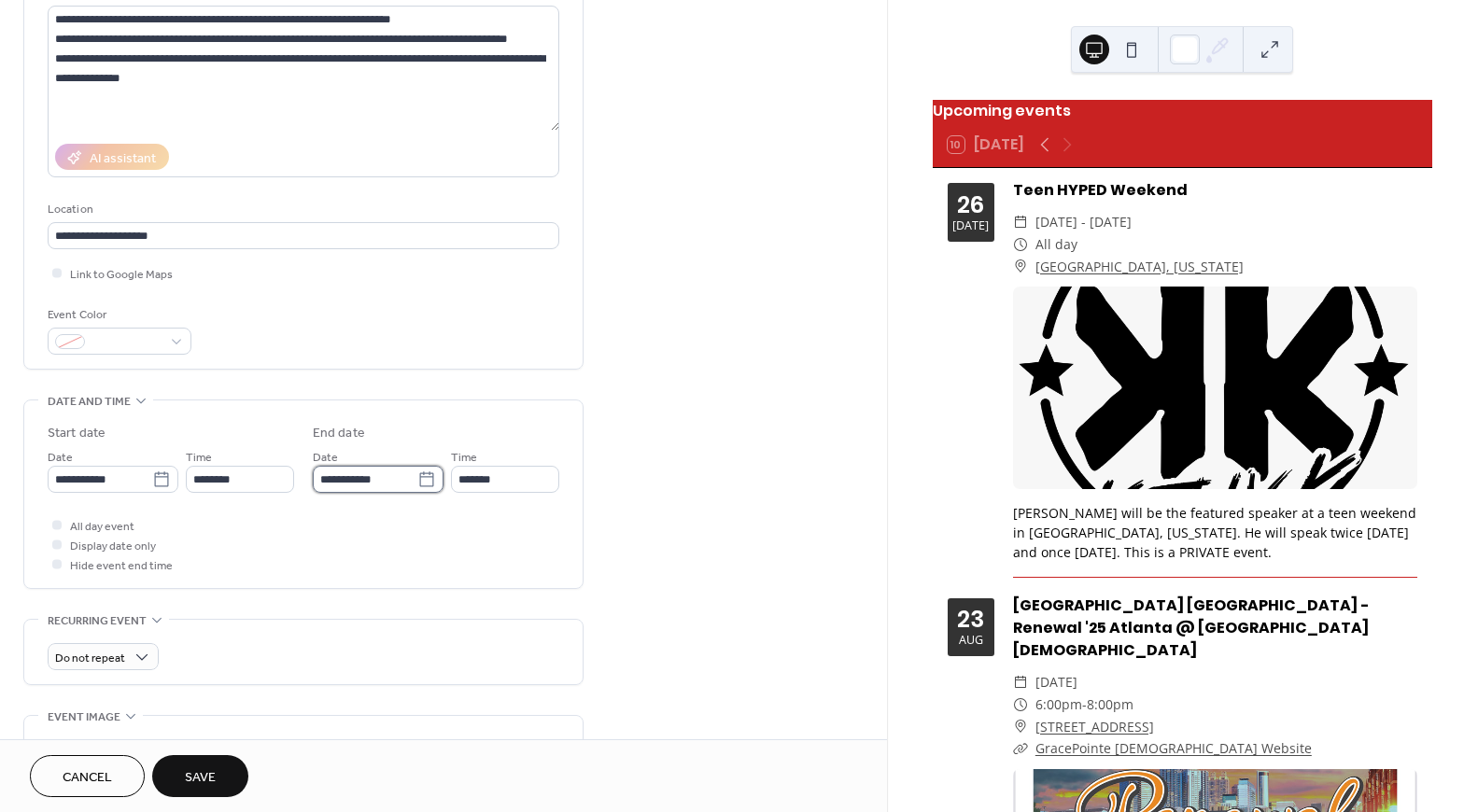 click on "**********" at bounding box center [365, 479] 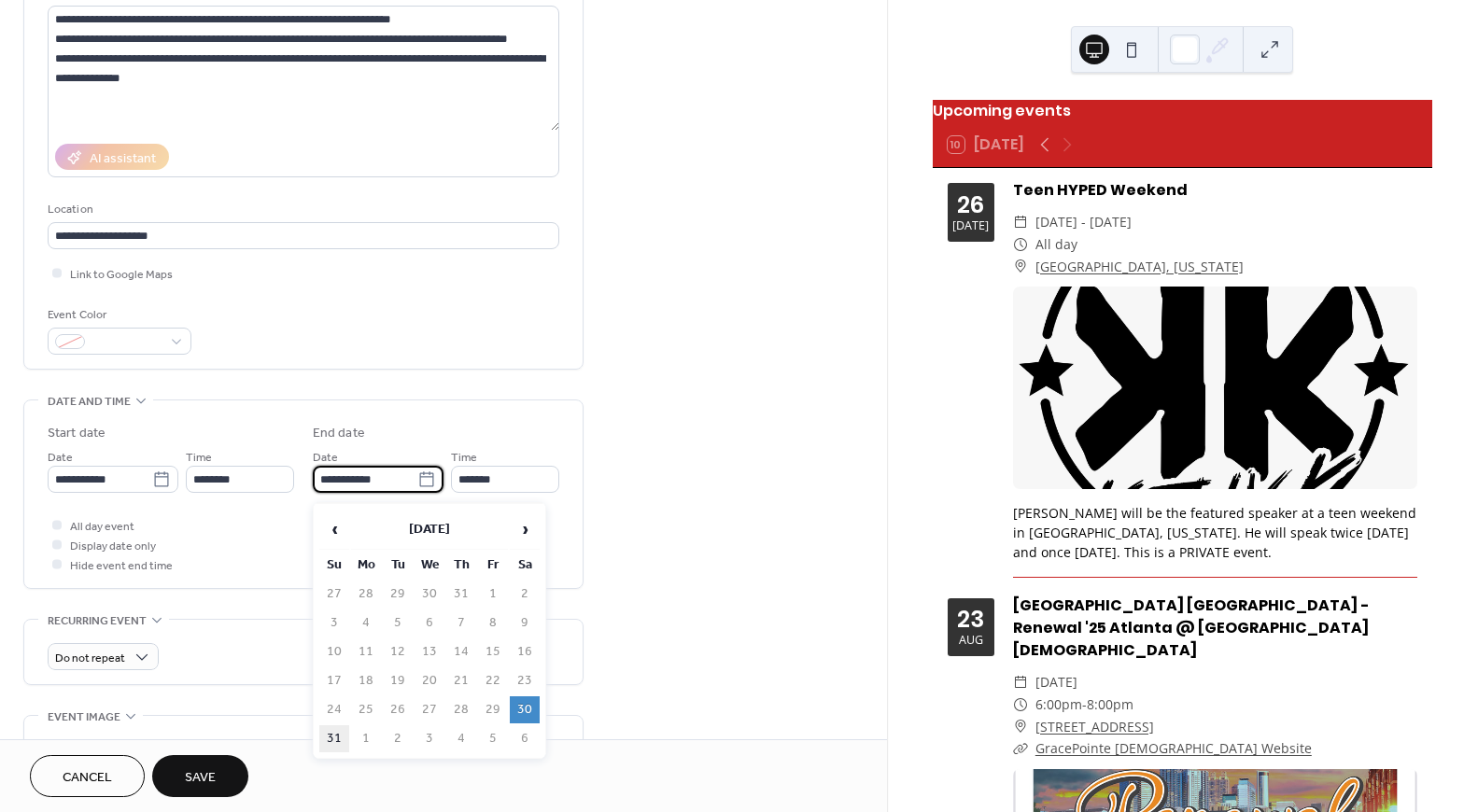 click on "31" at bounding box center [334, 738] 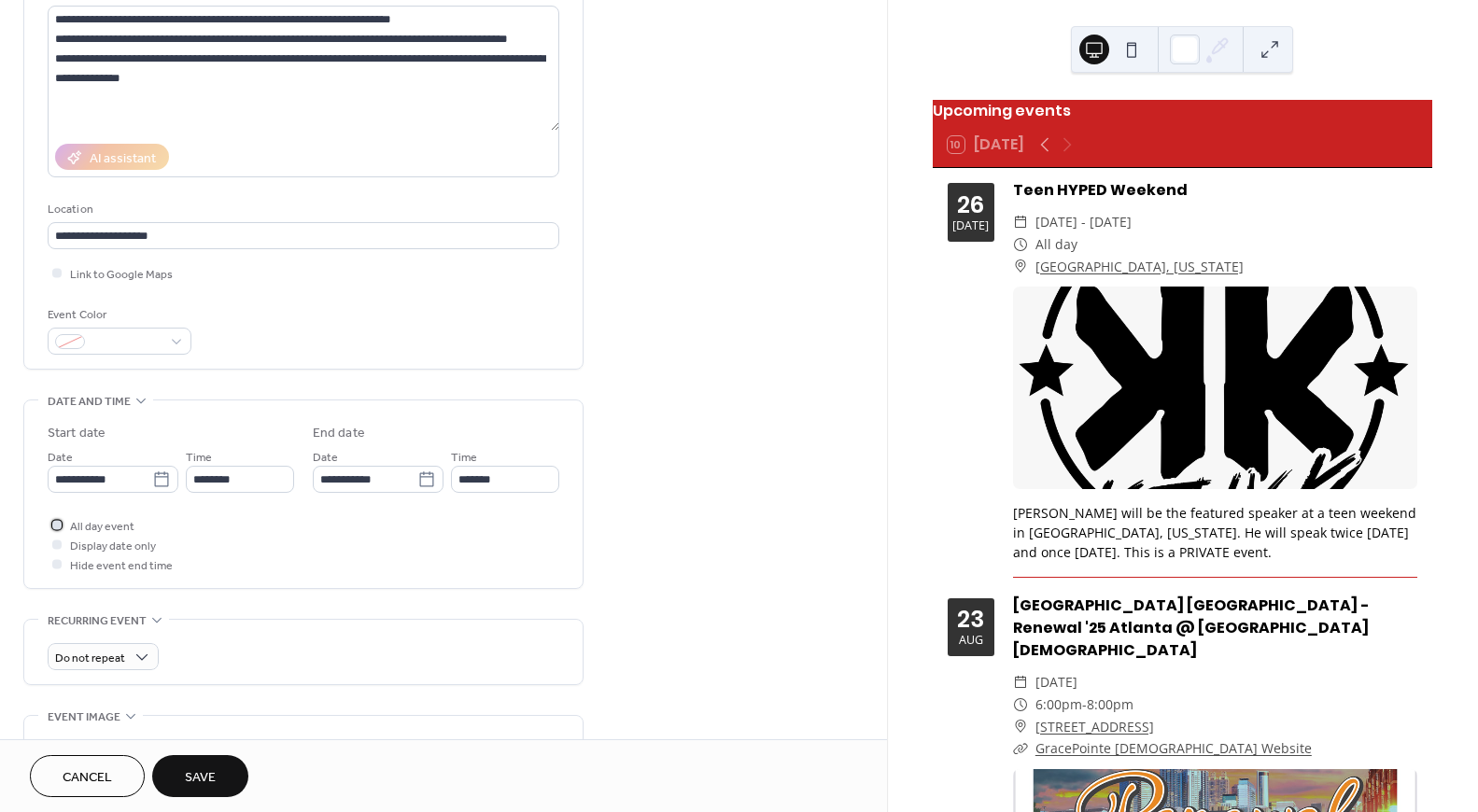 click at bounding box center (57, 525) 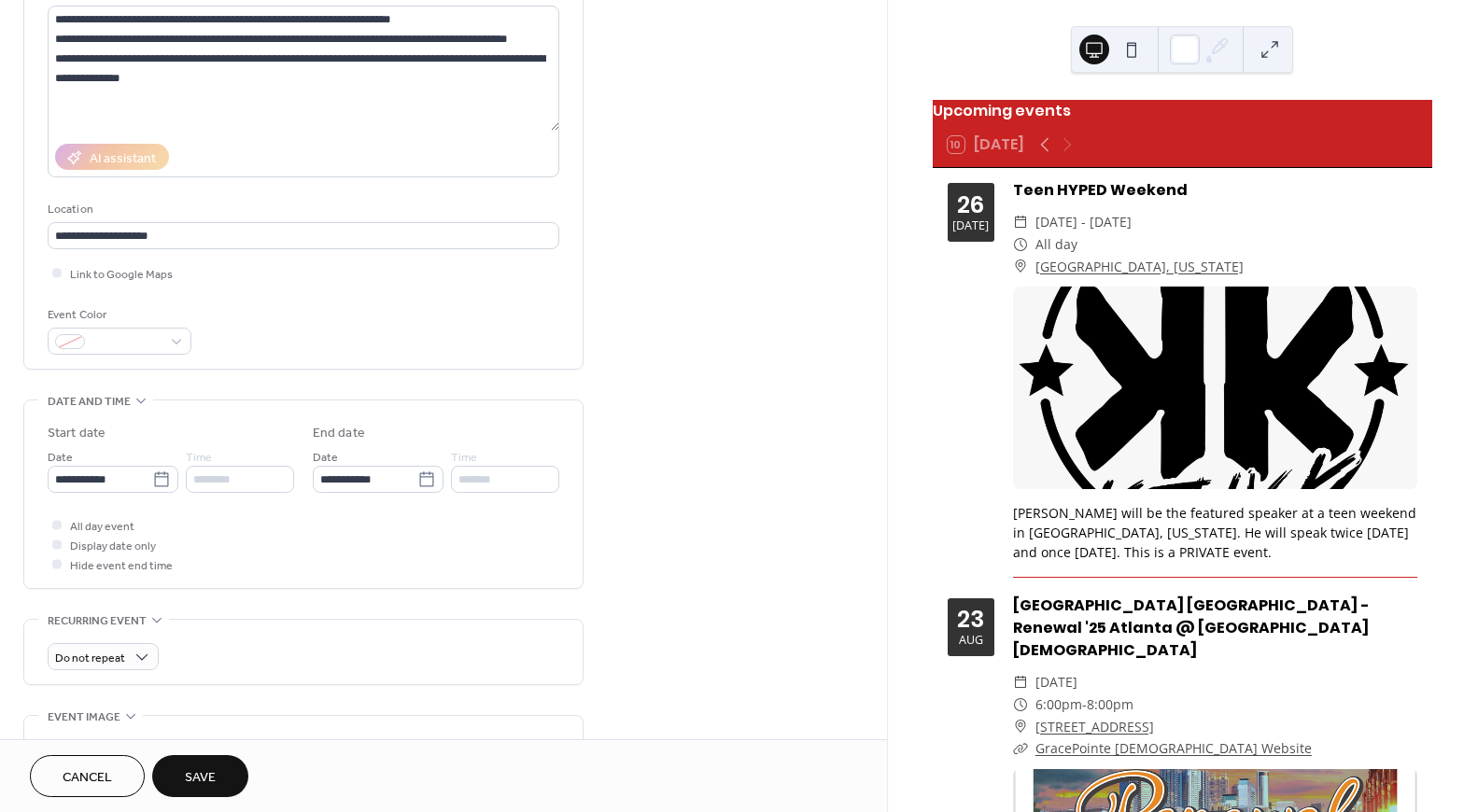click on "********" at bounding box center (240, 479) 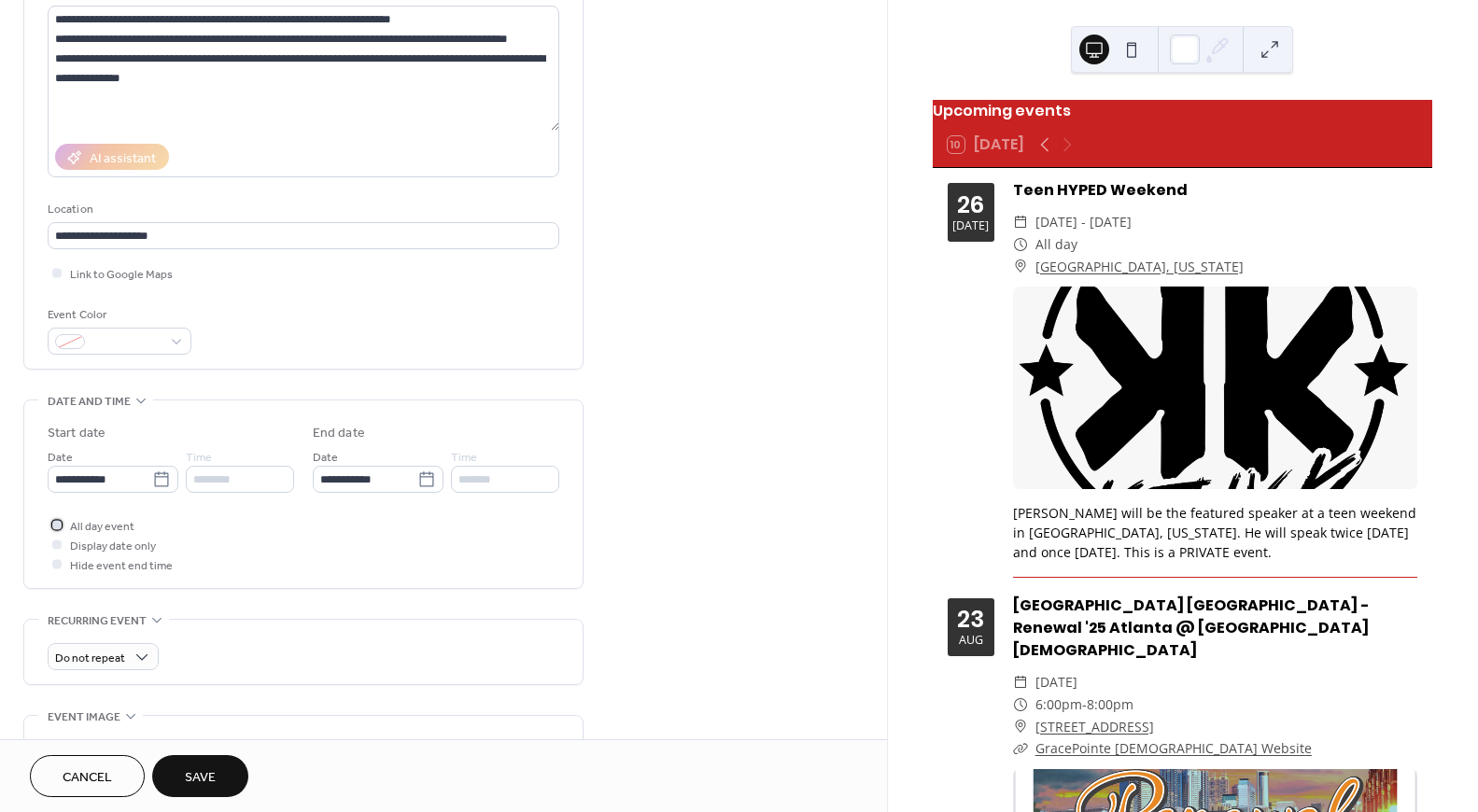 click 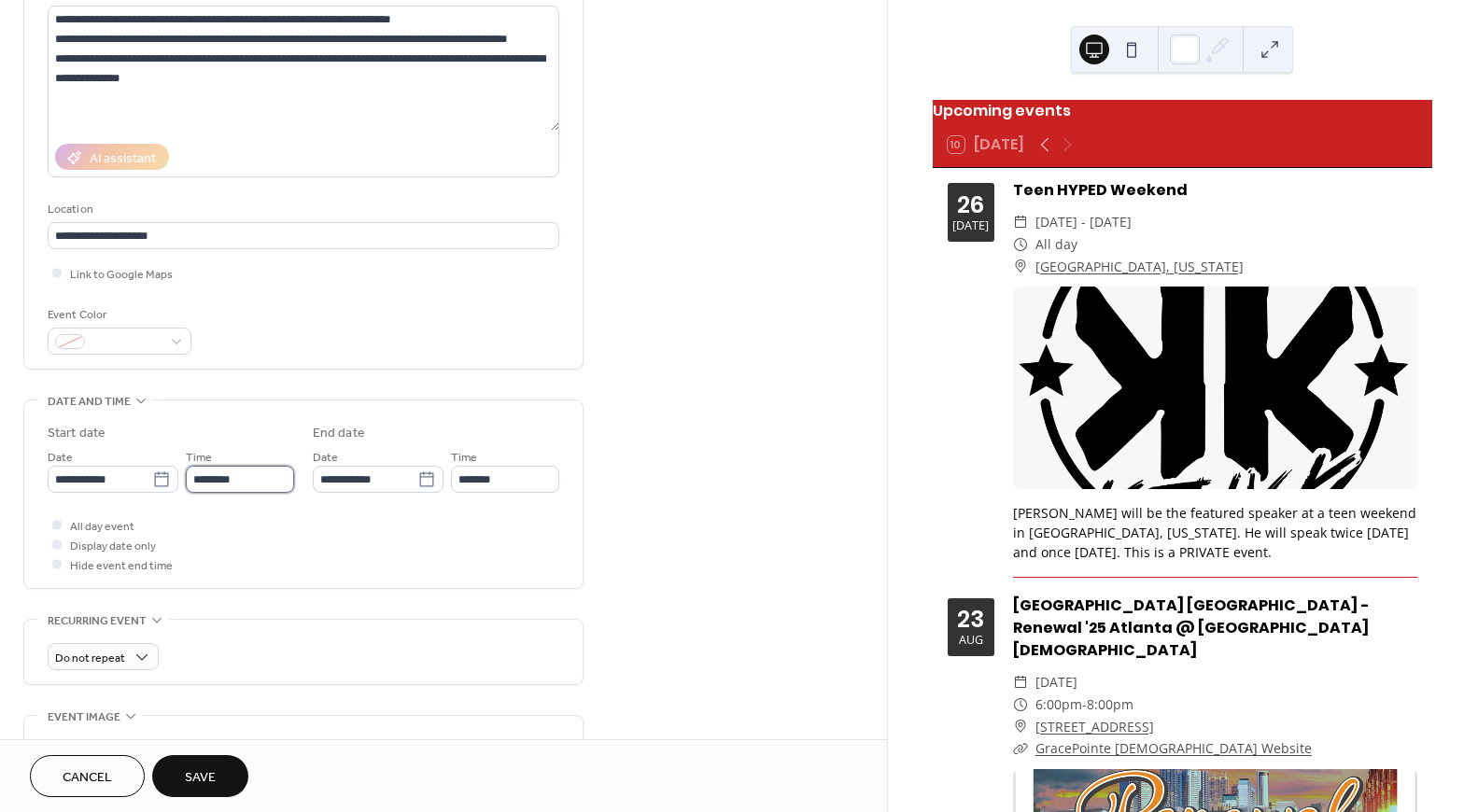click on "********" at bounding box center [240, 479] 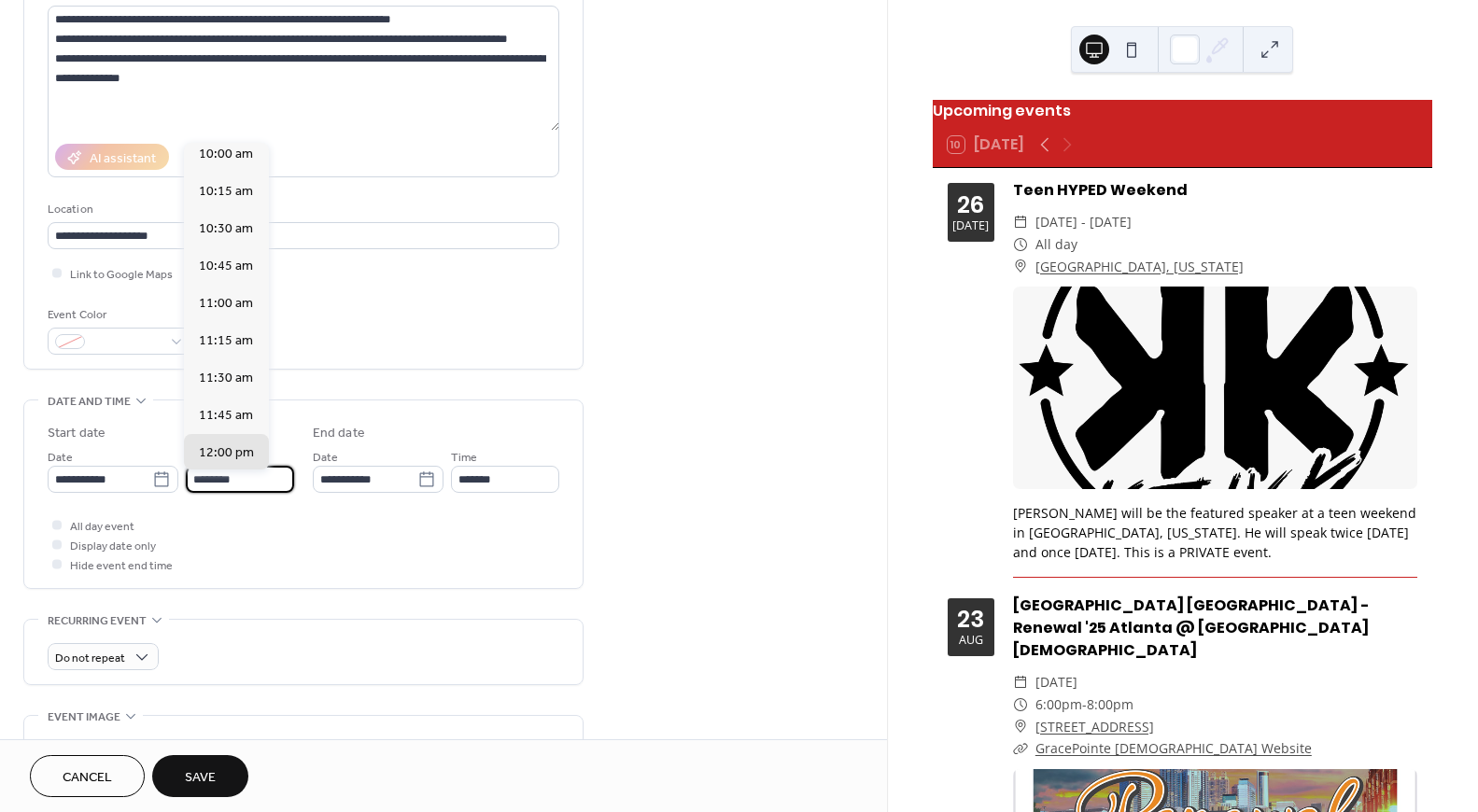 scroll, scrollTop: 1483, scrollLeft: 0, axis: vertical 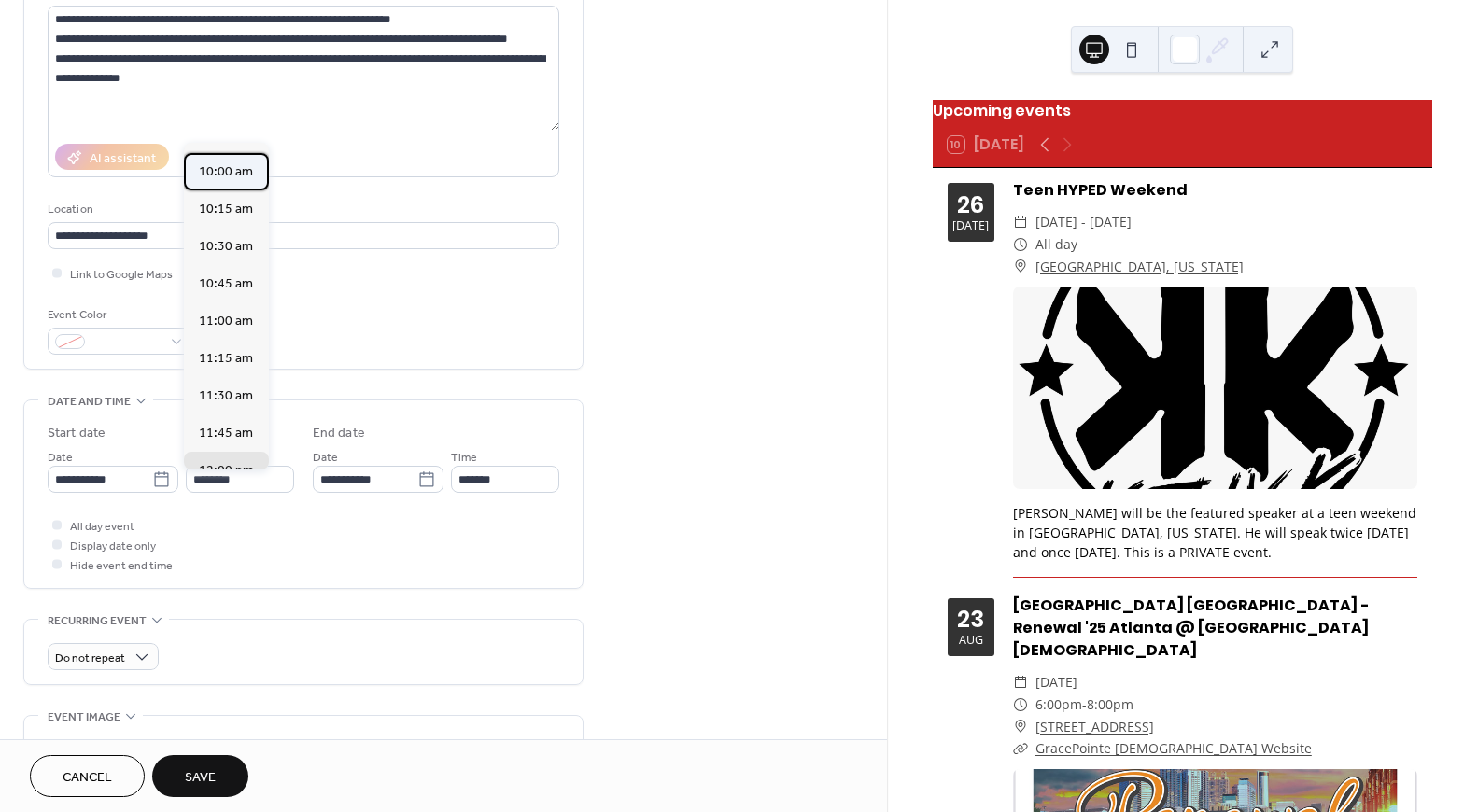 click on "10:00 am" at bounding box center [226, 172] 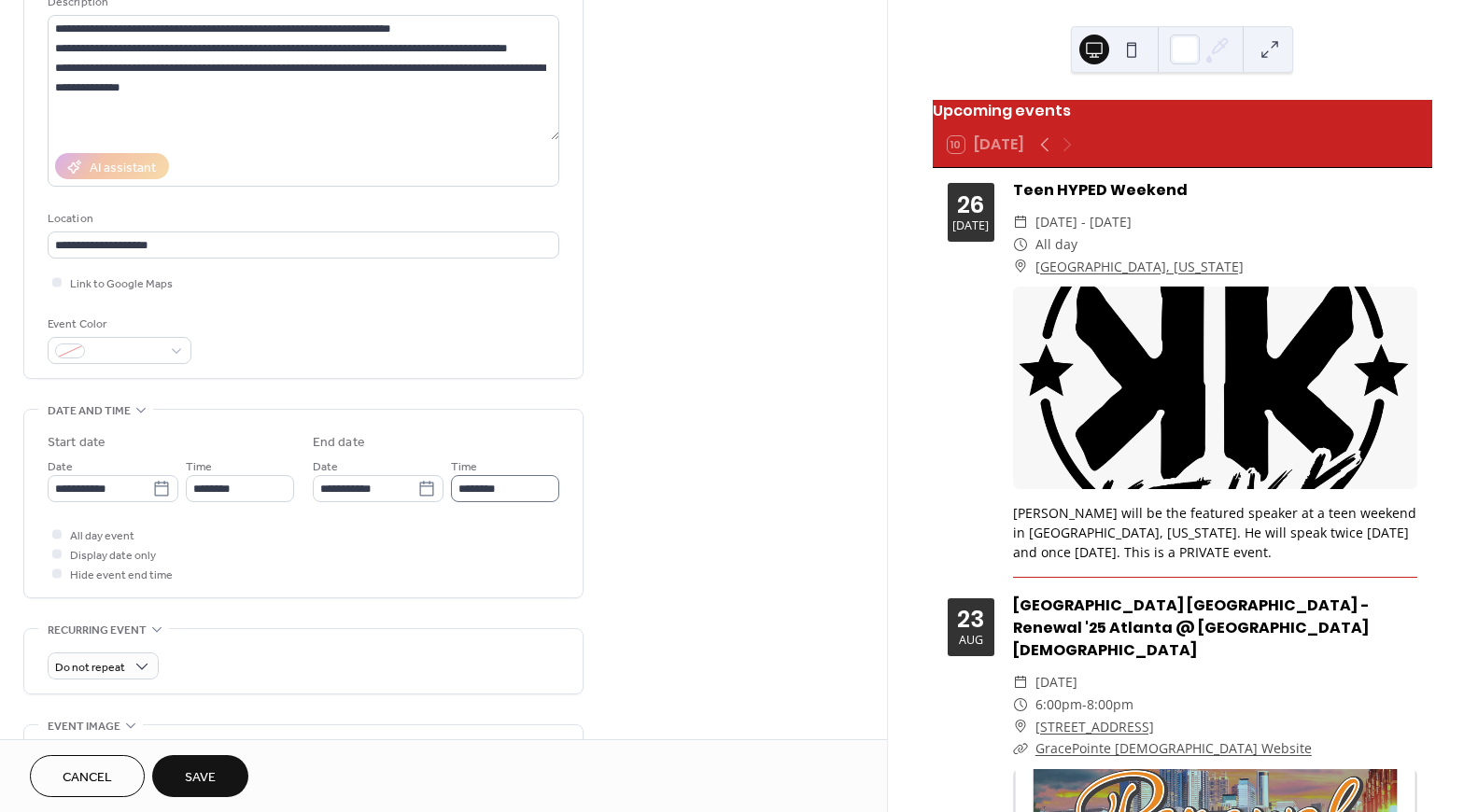 scroll, scrollTop: 196, scrollLeft: 0, axis: vertical 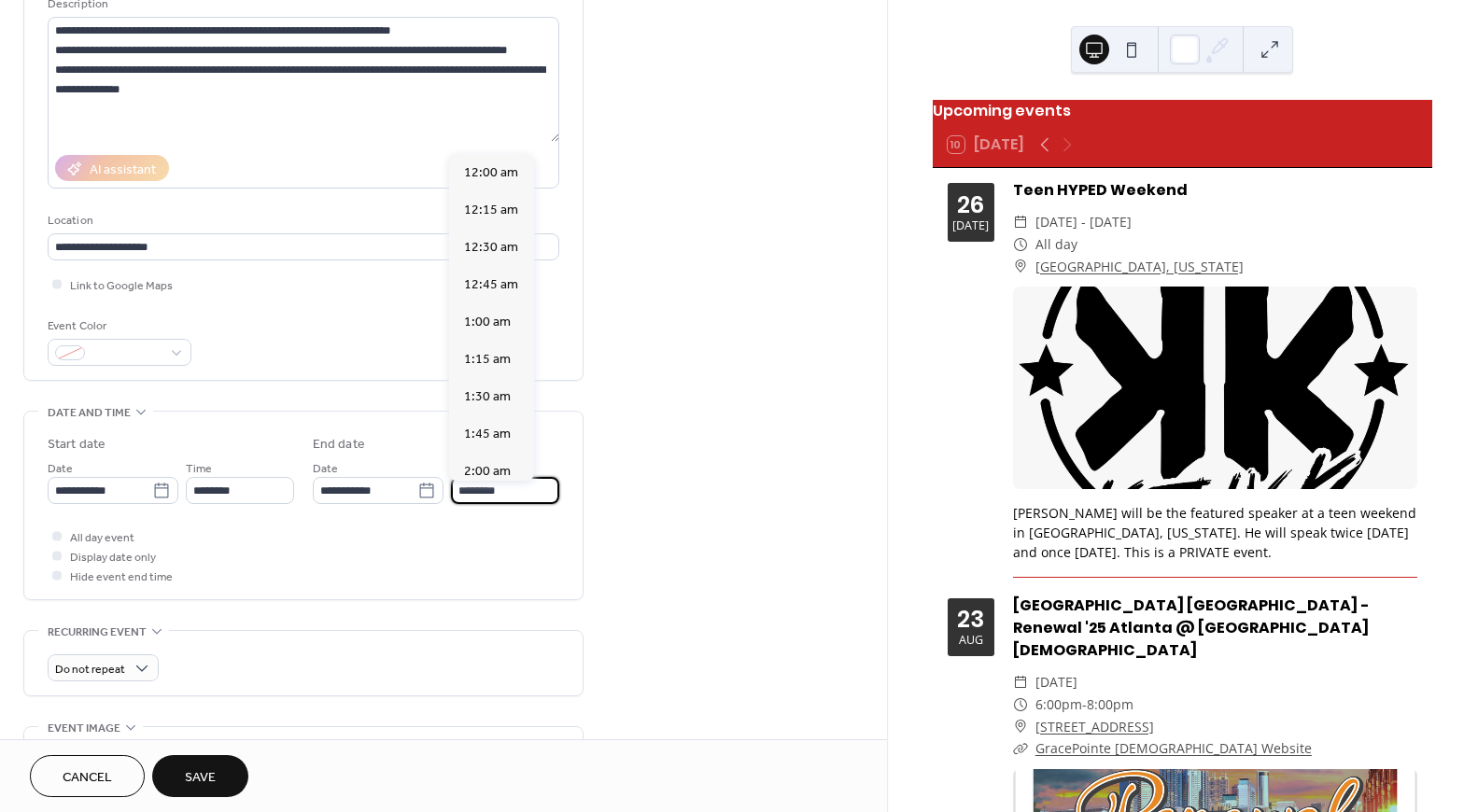 click on "********" at bounding box center (505, 490) 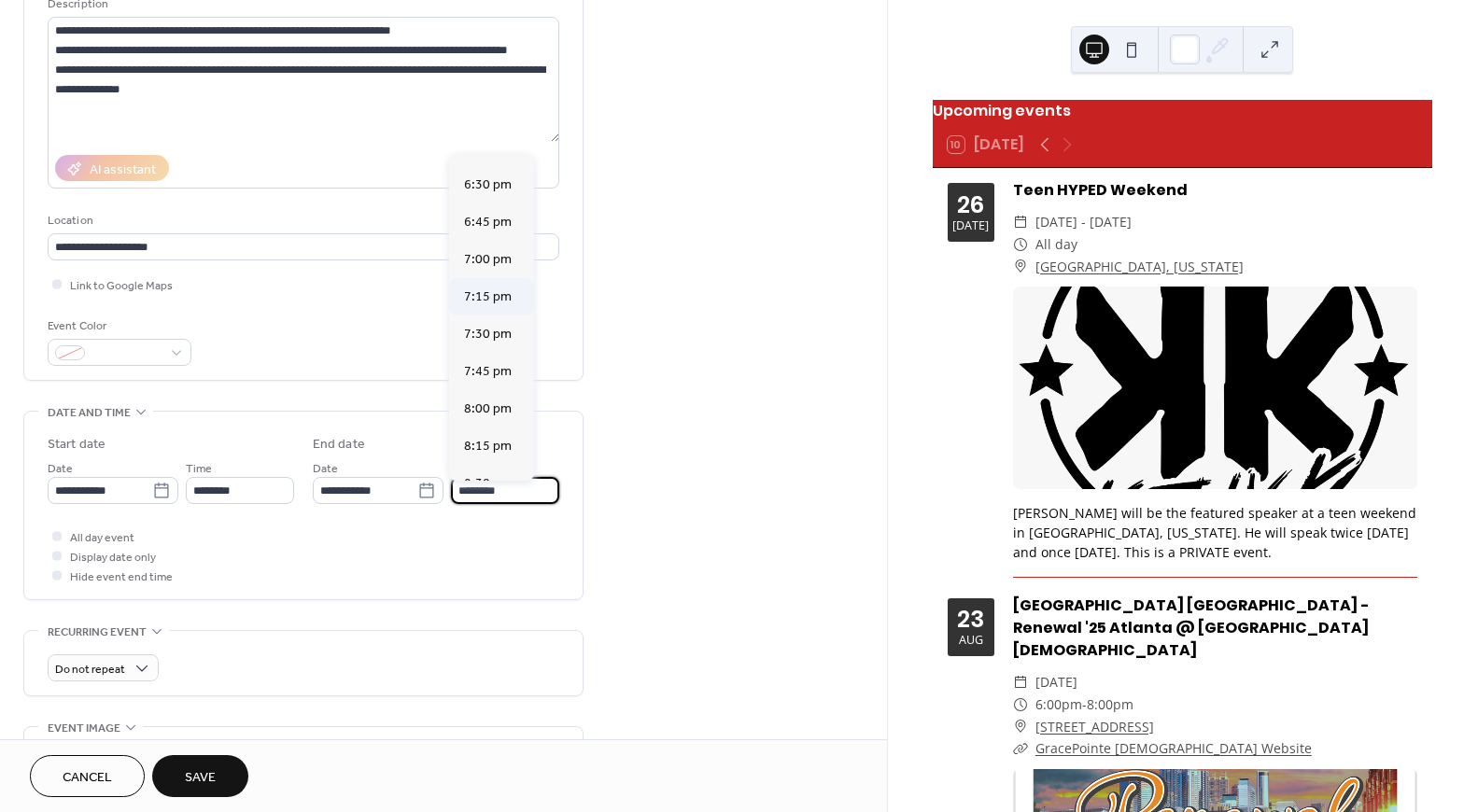 scroll, scrollTop: 2756, scrollLeft: 0, axis: vertical 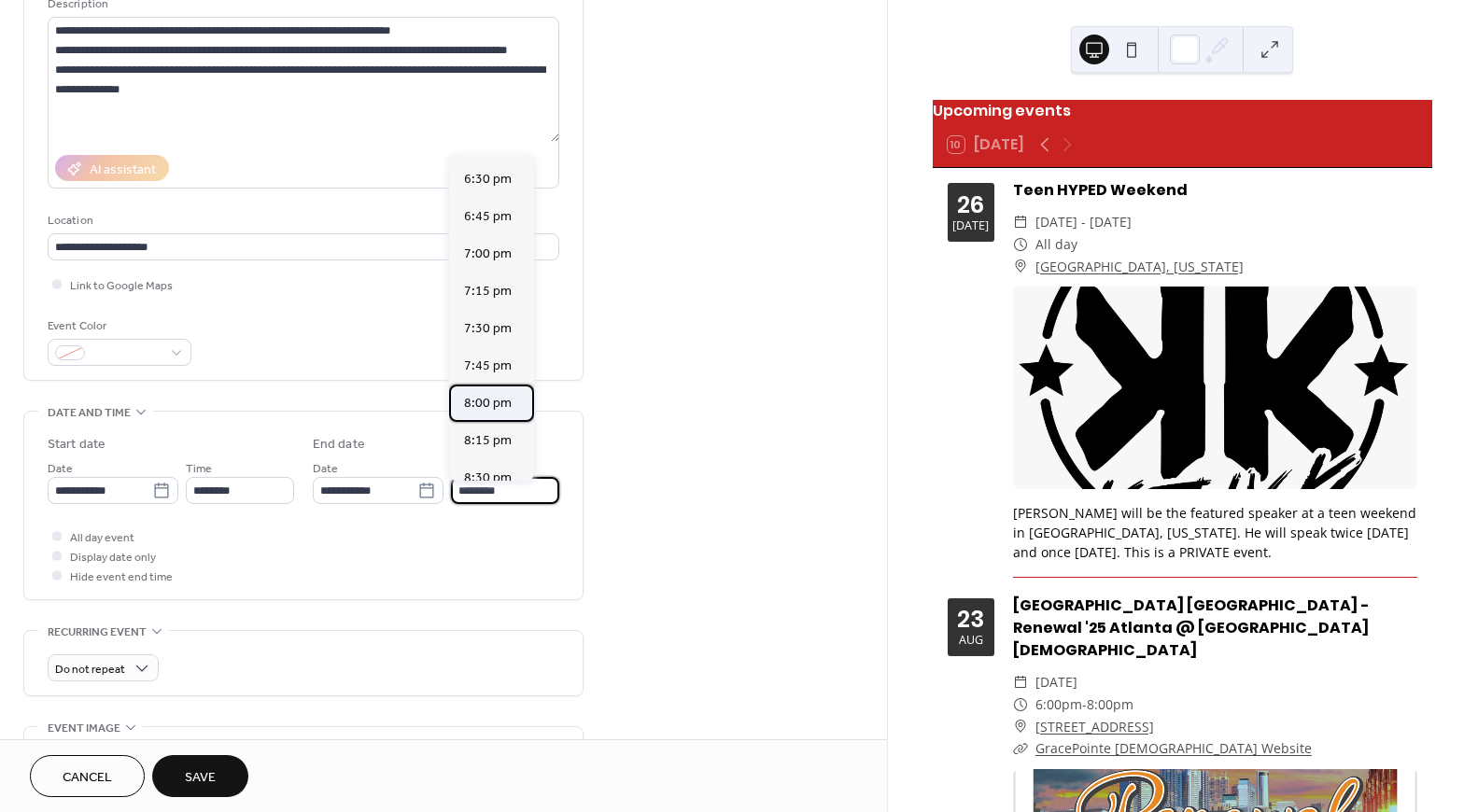 click on "8:00 pm" at bounding box center [487, 403] 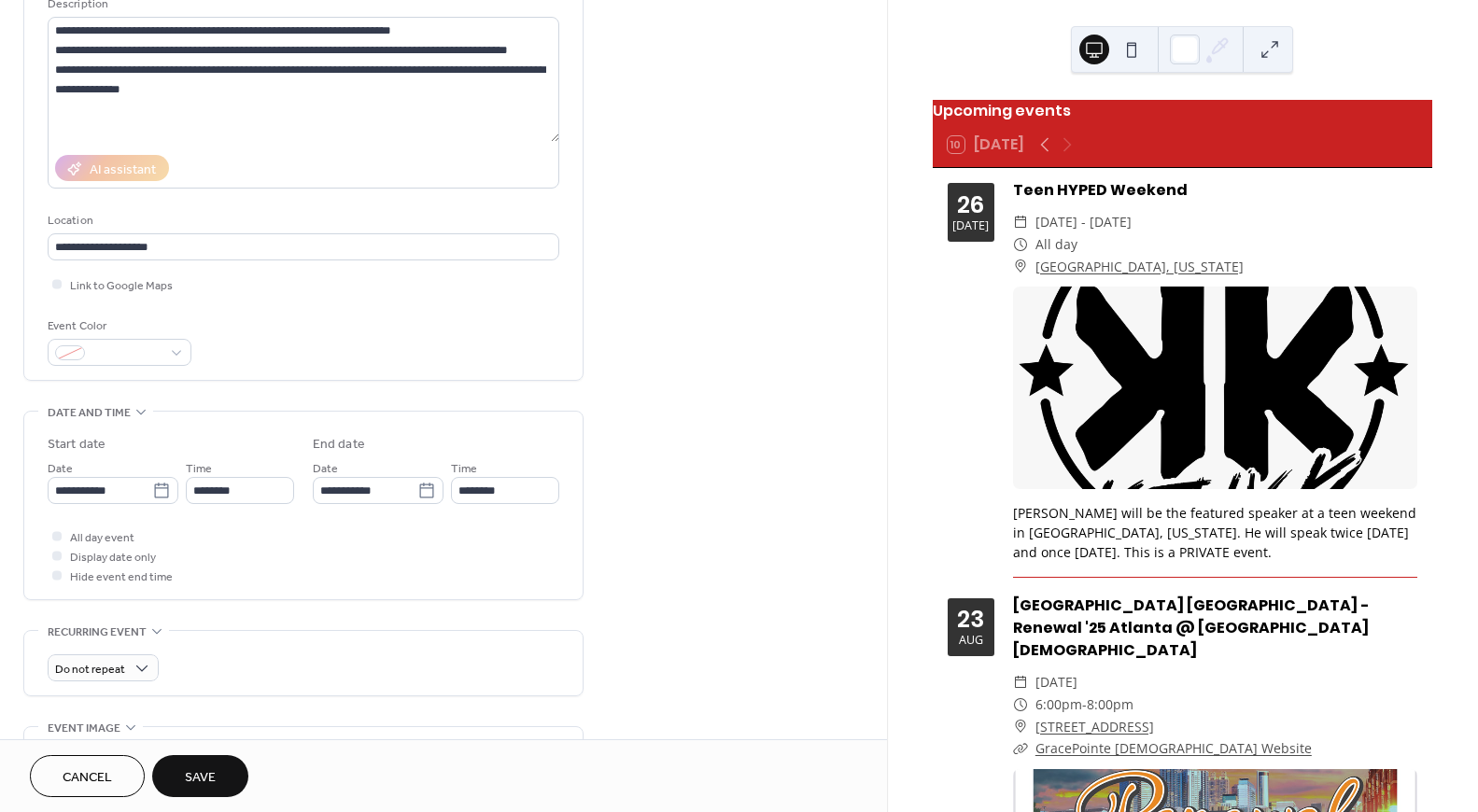 type on "*******" 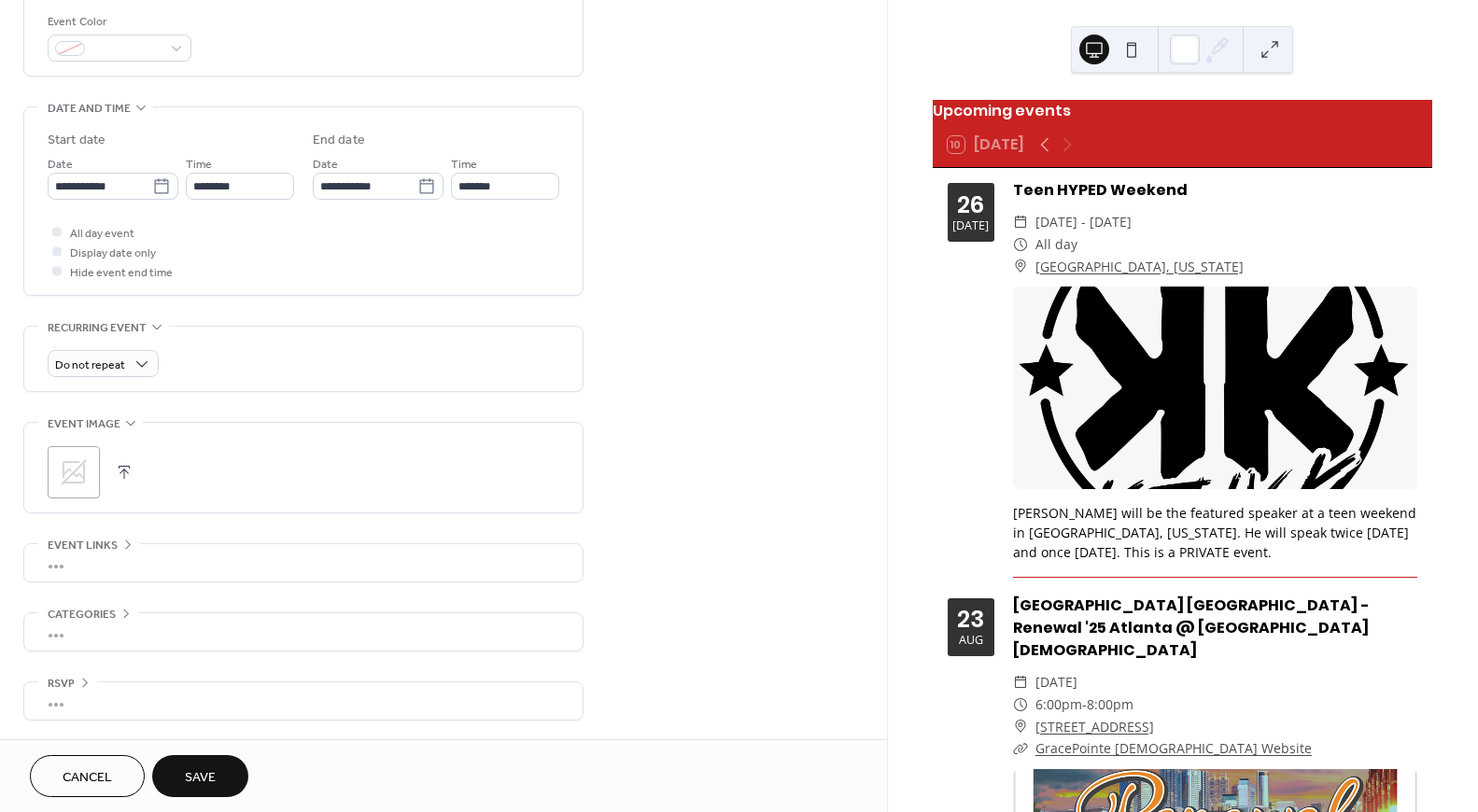 scroll, scrollTop: 506, scrollLeft: 0, axis: vertical 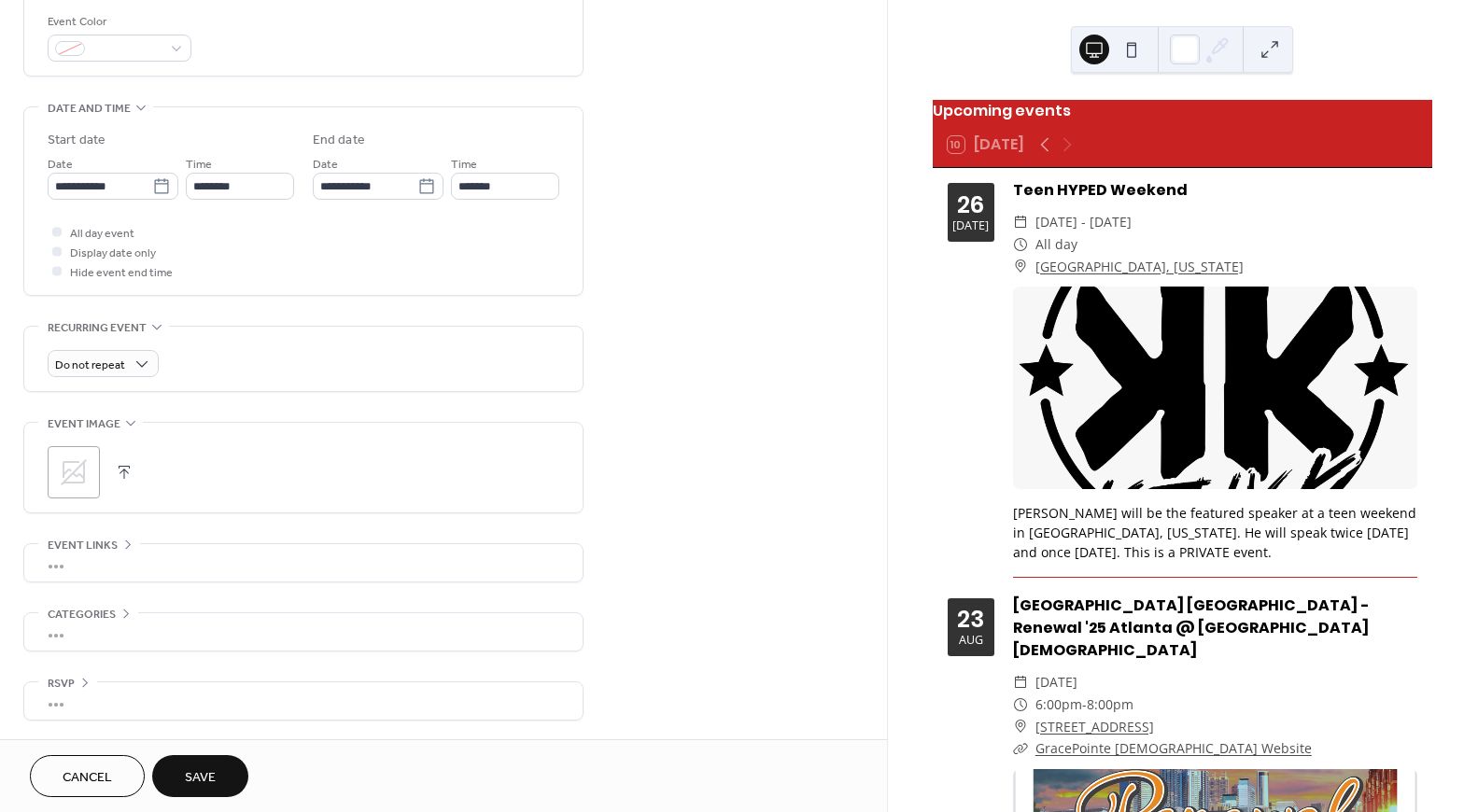 click 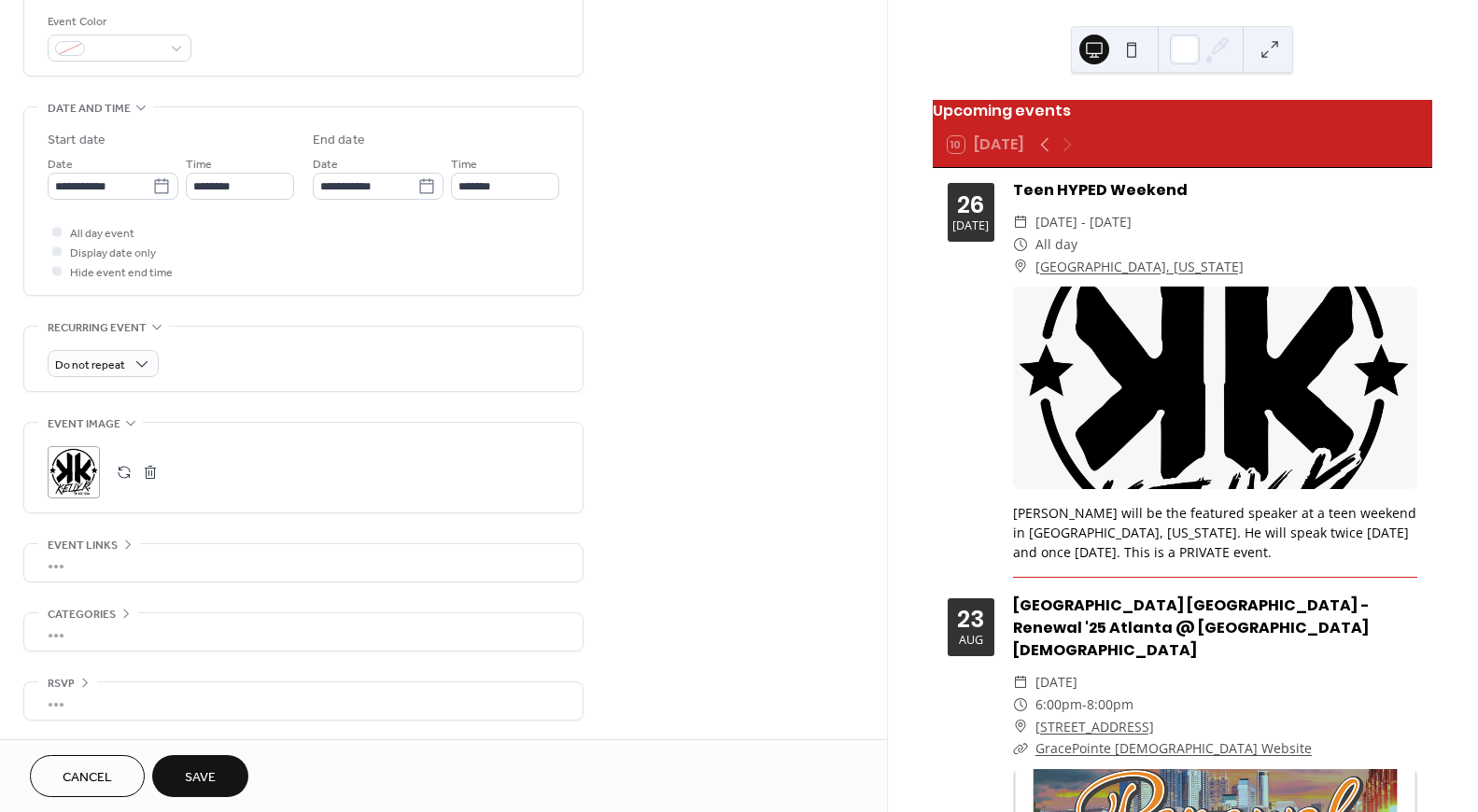 click on "Save" at bounding box center (200, 777) 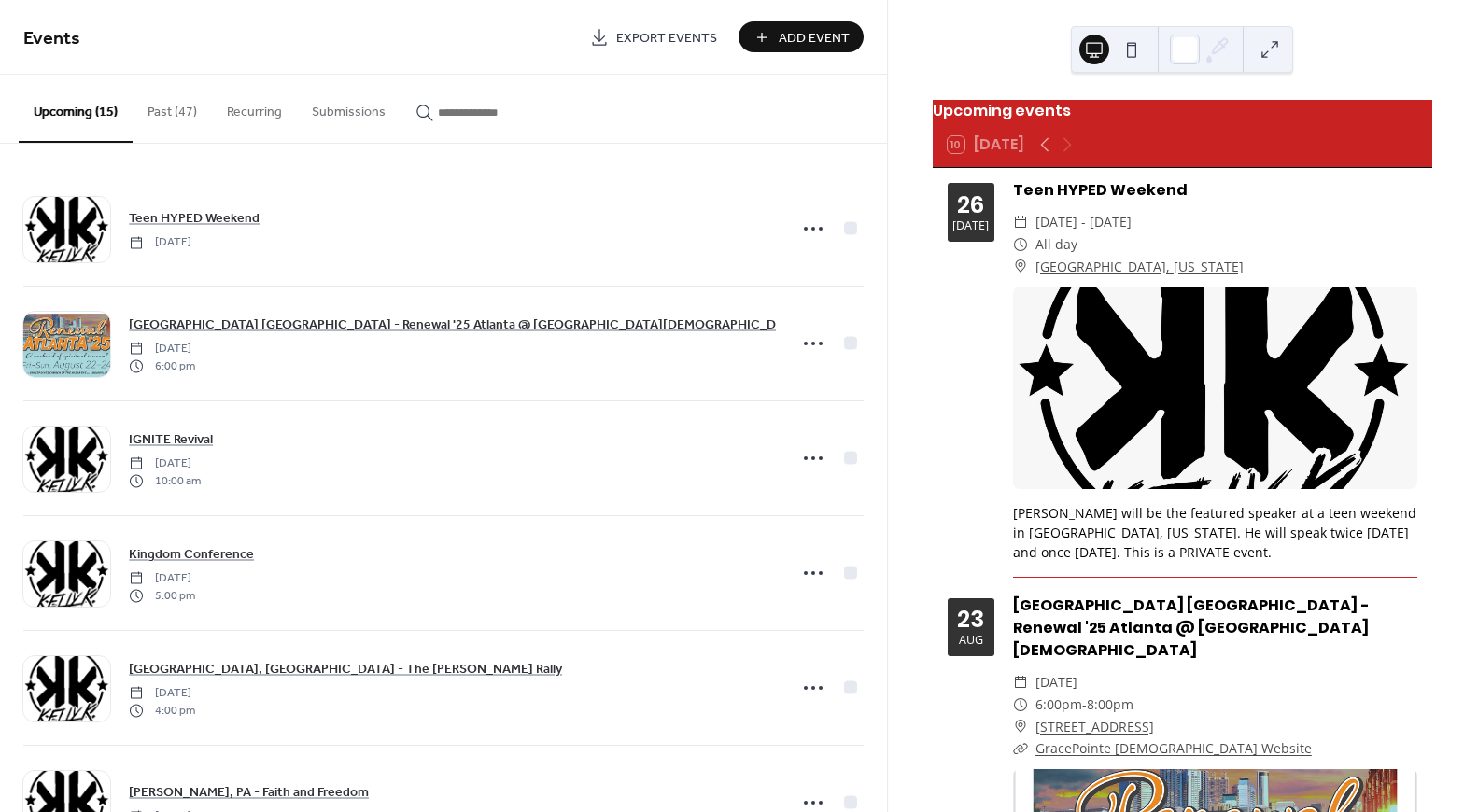 click on "Add Event" at bounding box center [814, 38] 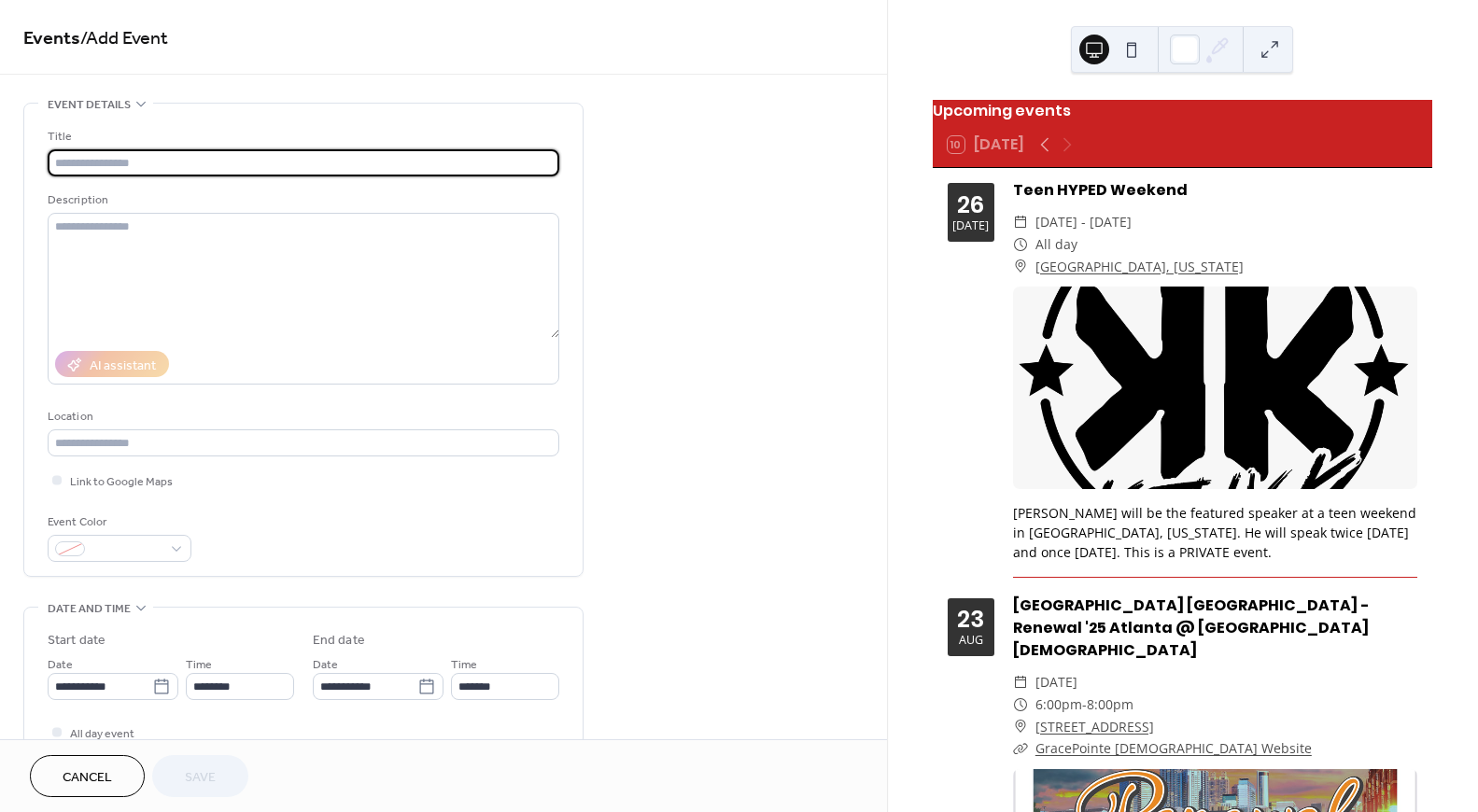 type on "*" 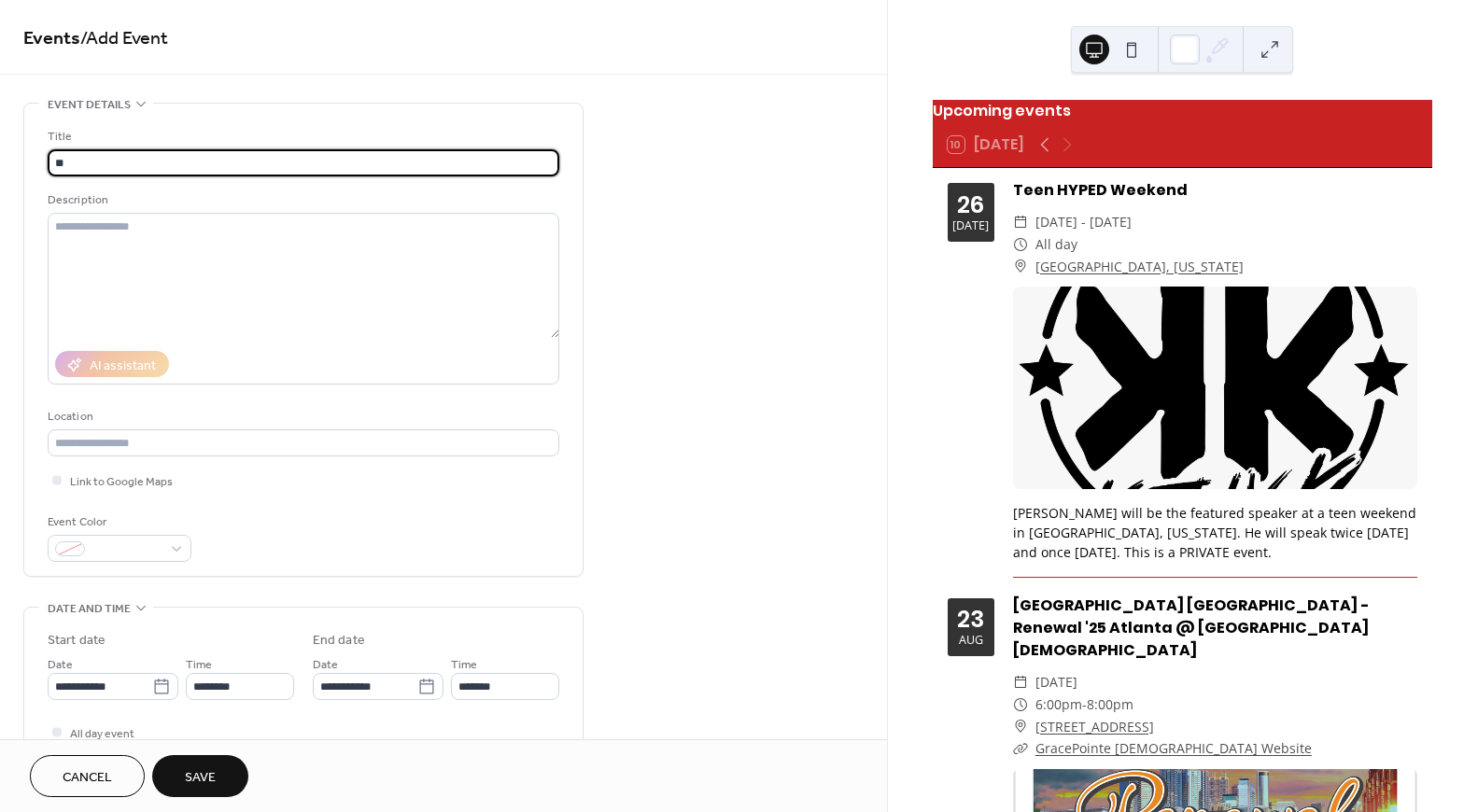 type on "*" 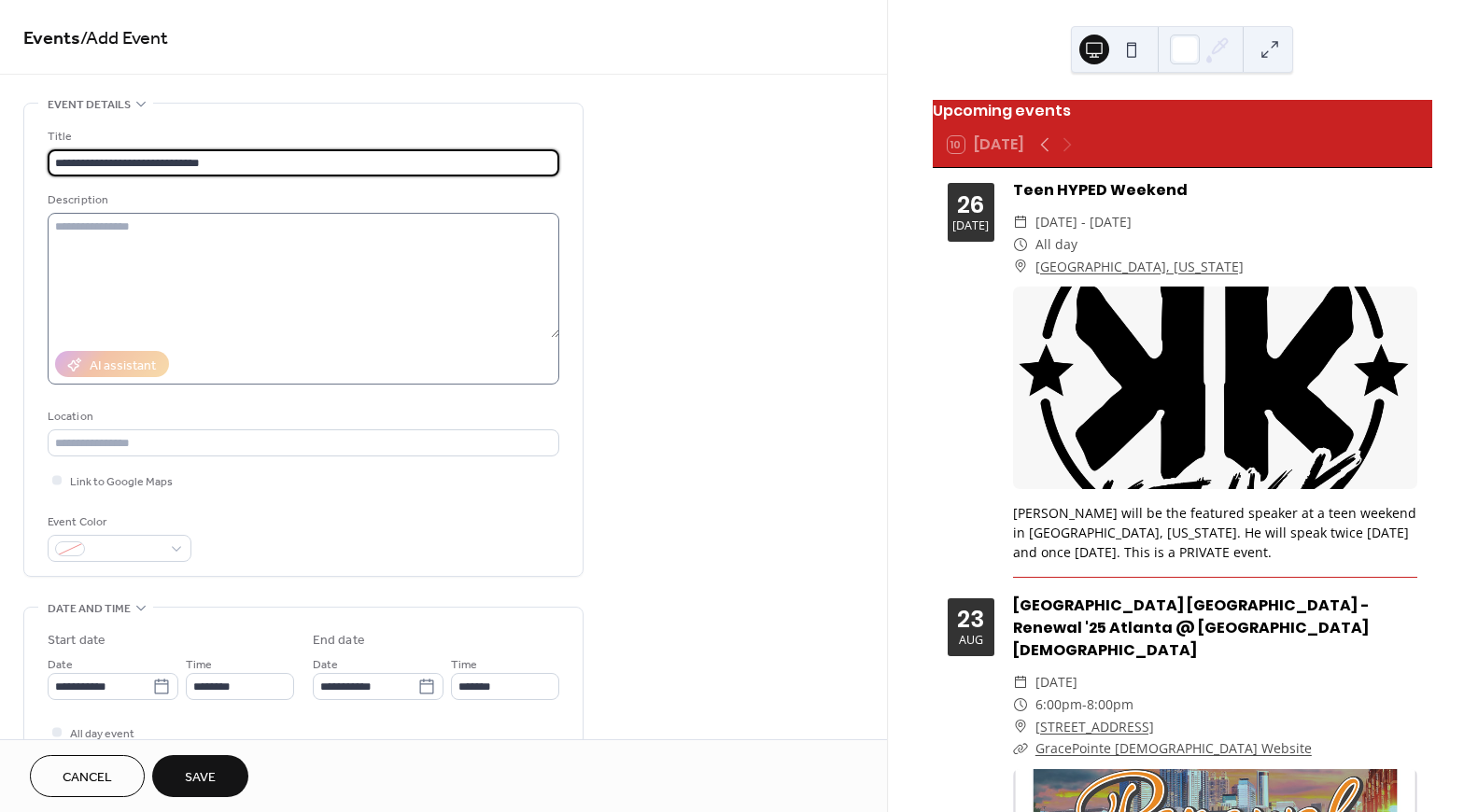 type on "**********" 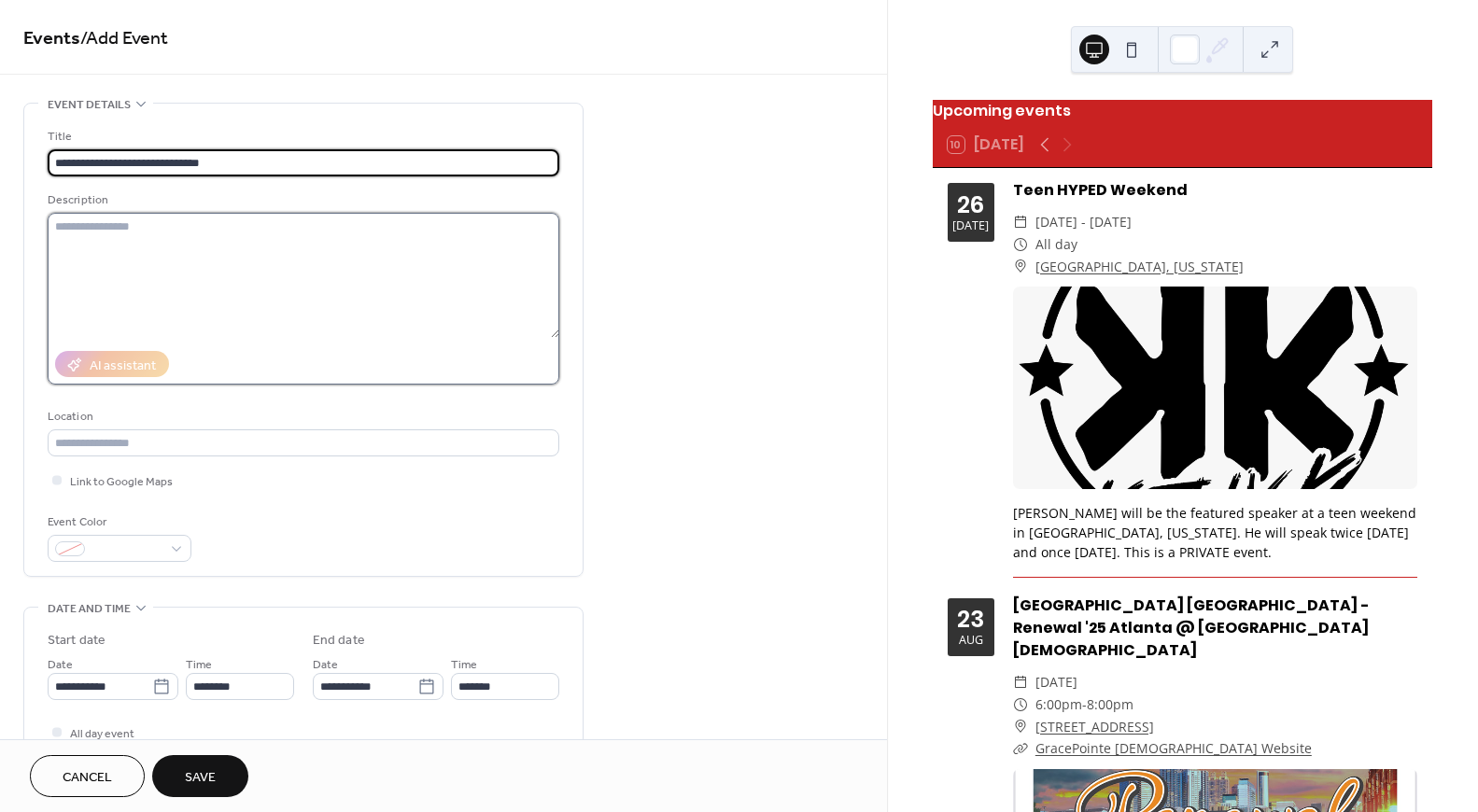 click at bounding box center (303, 275) 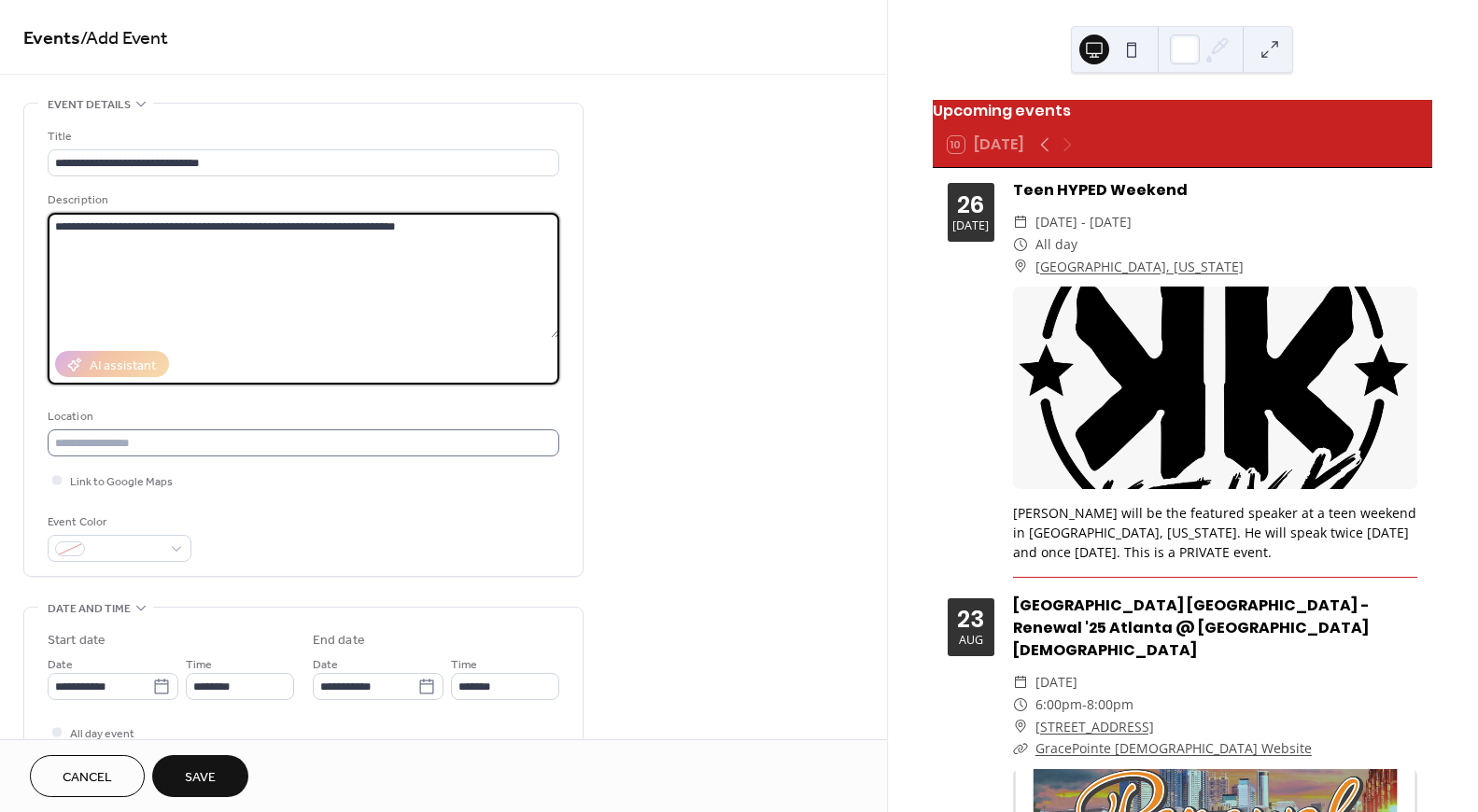 type on "**********" 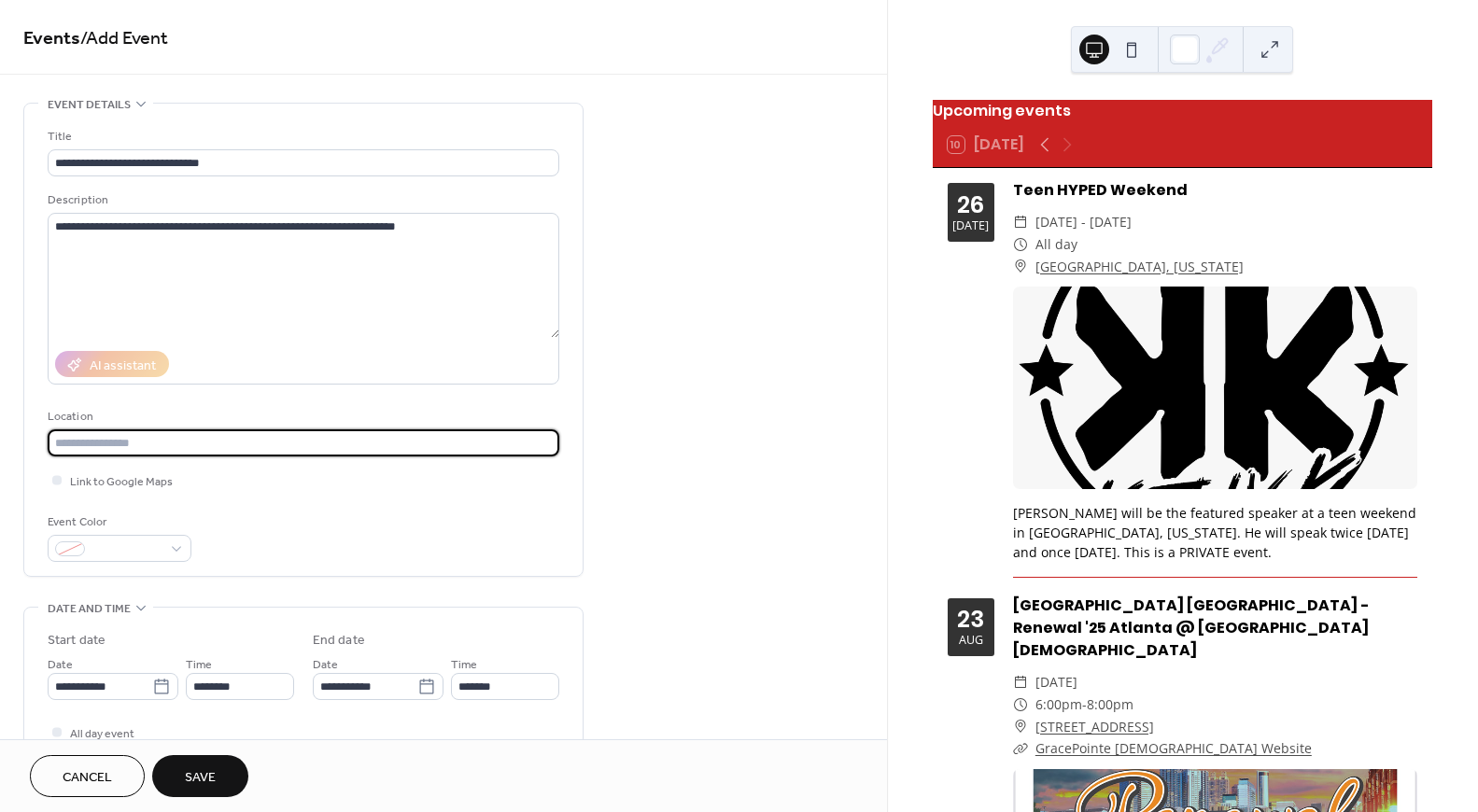 click at bounding box center [303, 442] 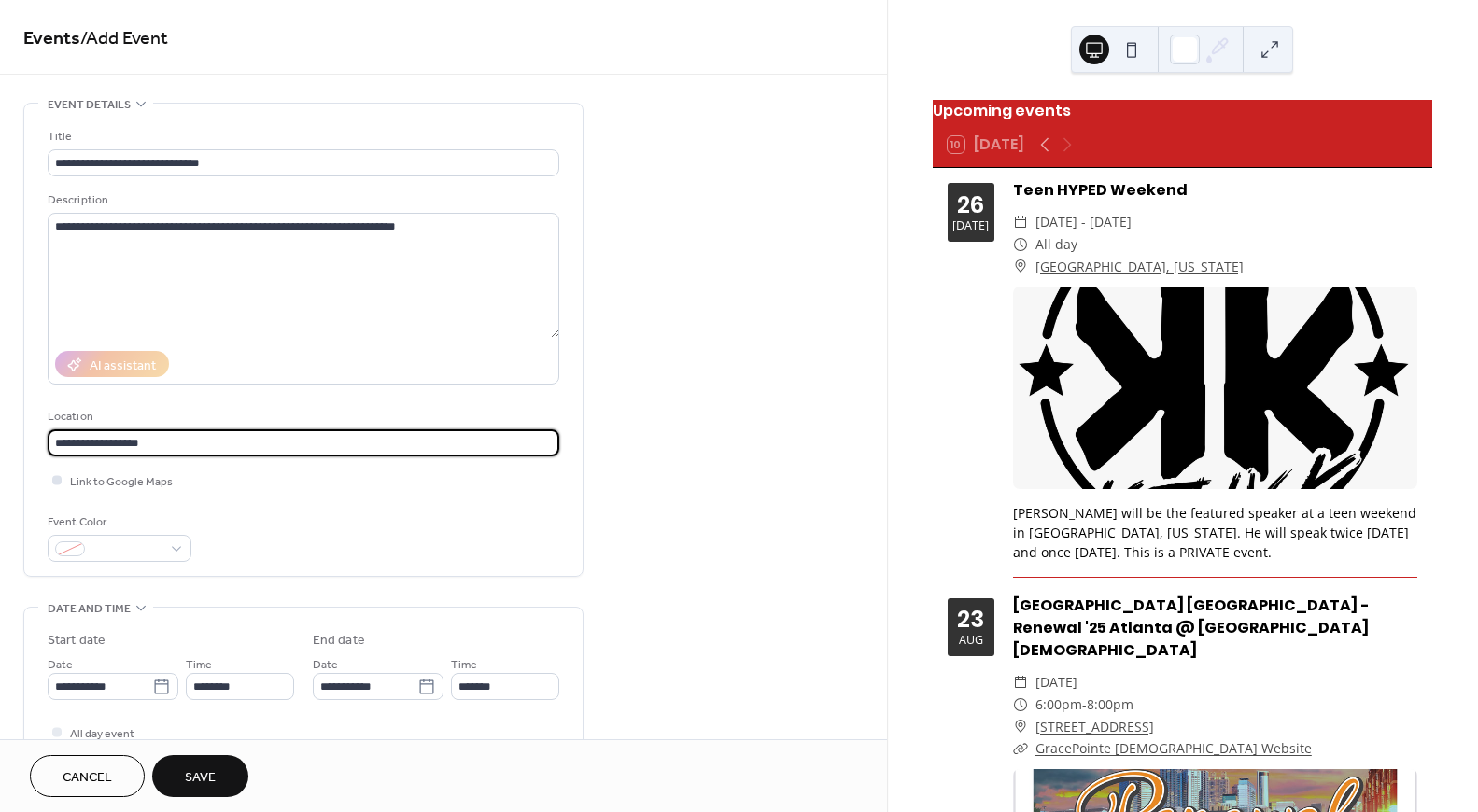 type on "**********" 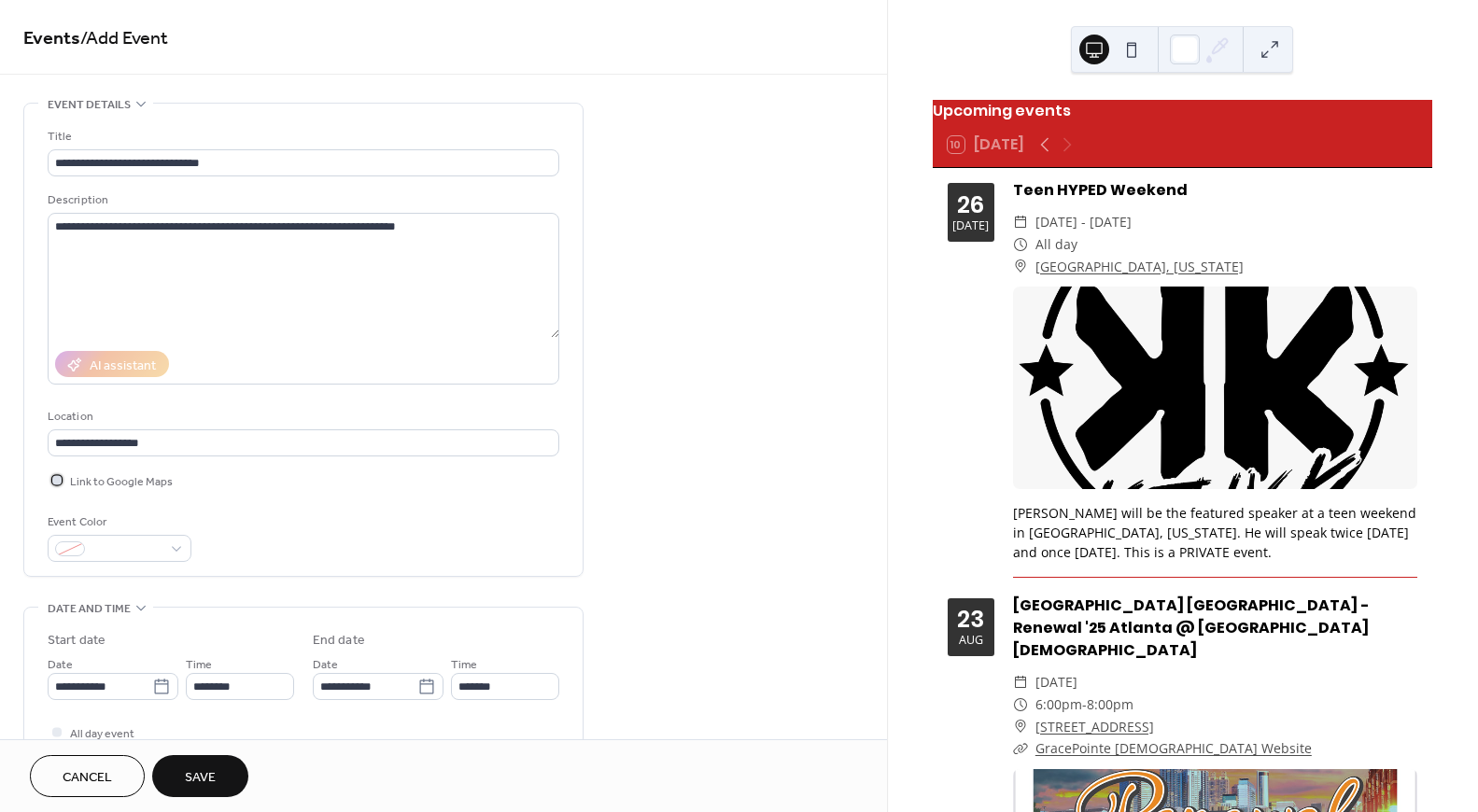 click at bounding box center (57, 480) 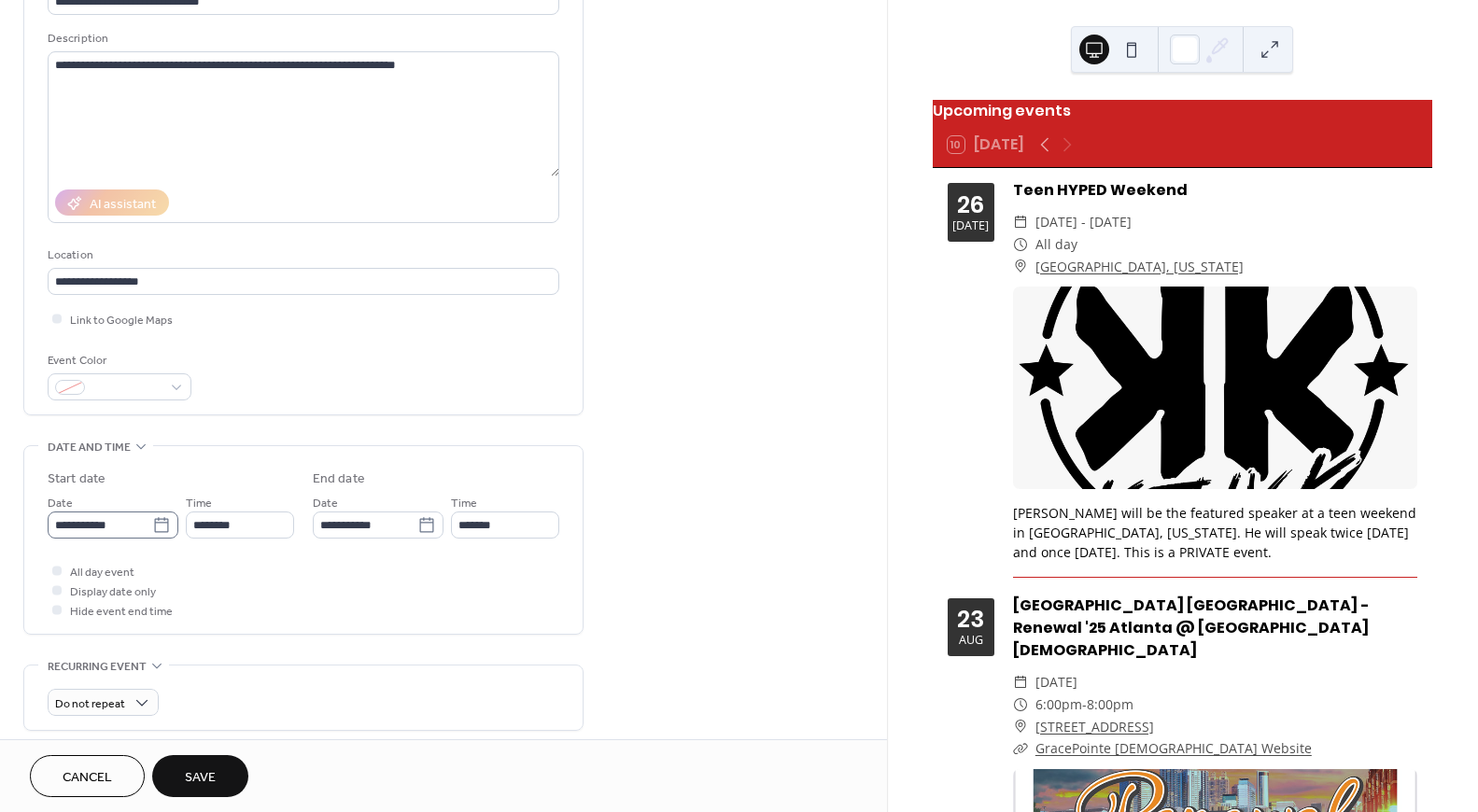 click 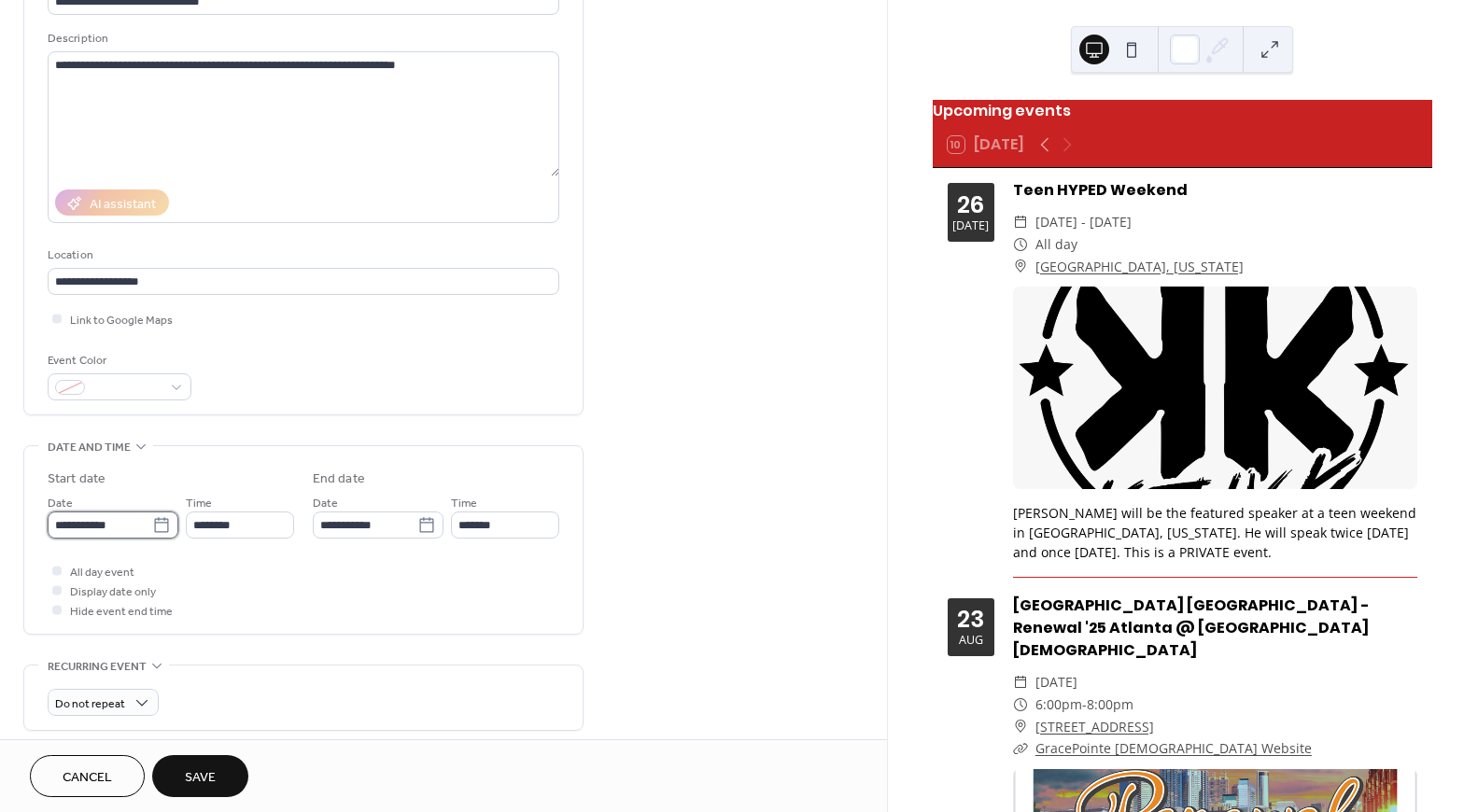 scroll, scrollTop: 165, scrollLeft: 0, axis: vertical 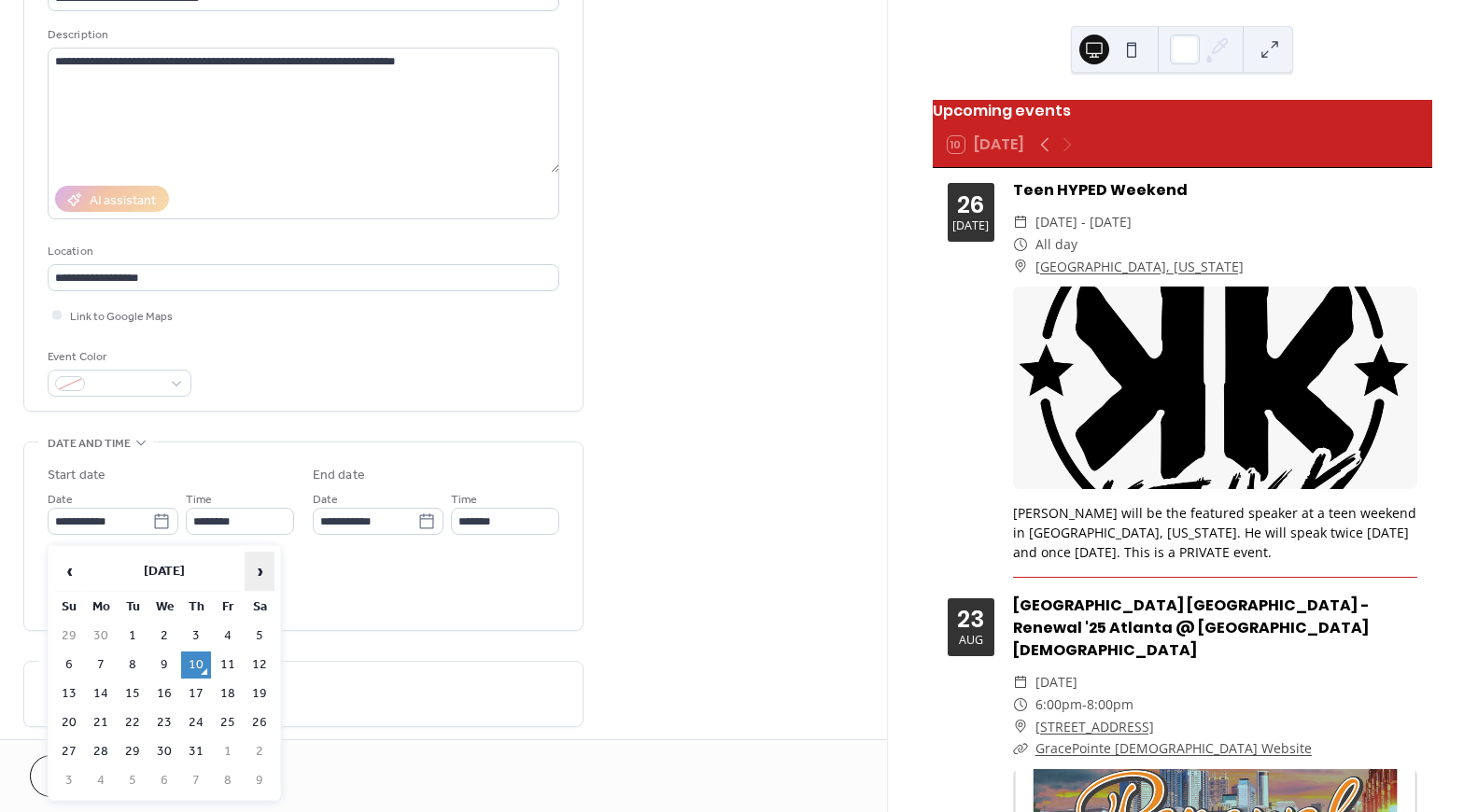 click on "›" at bounding box center (260, 571) 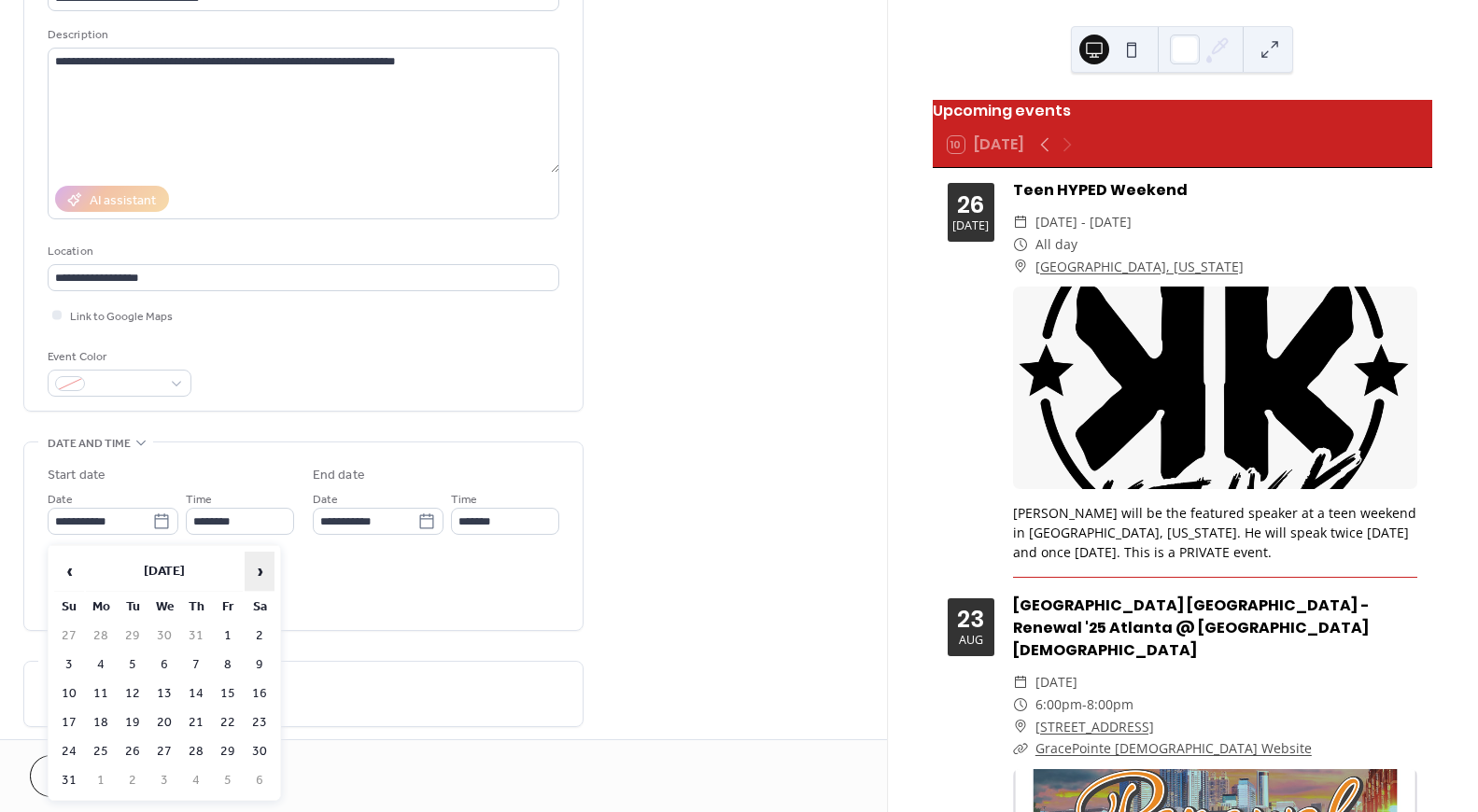 click on "›" at bounding box center (260, 571) 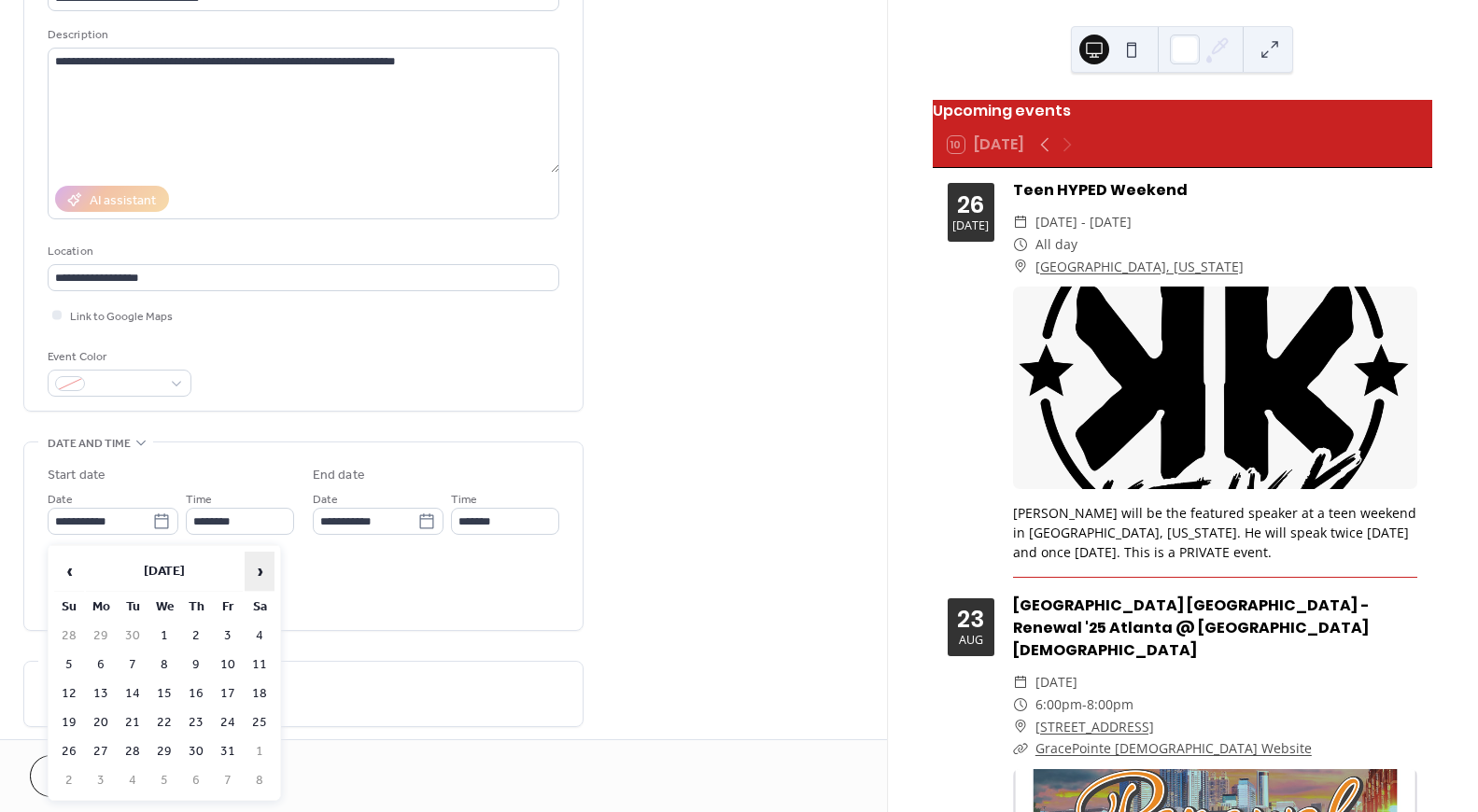 click on "›" at bounding box center (260, 571) 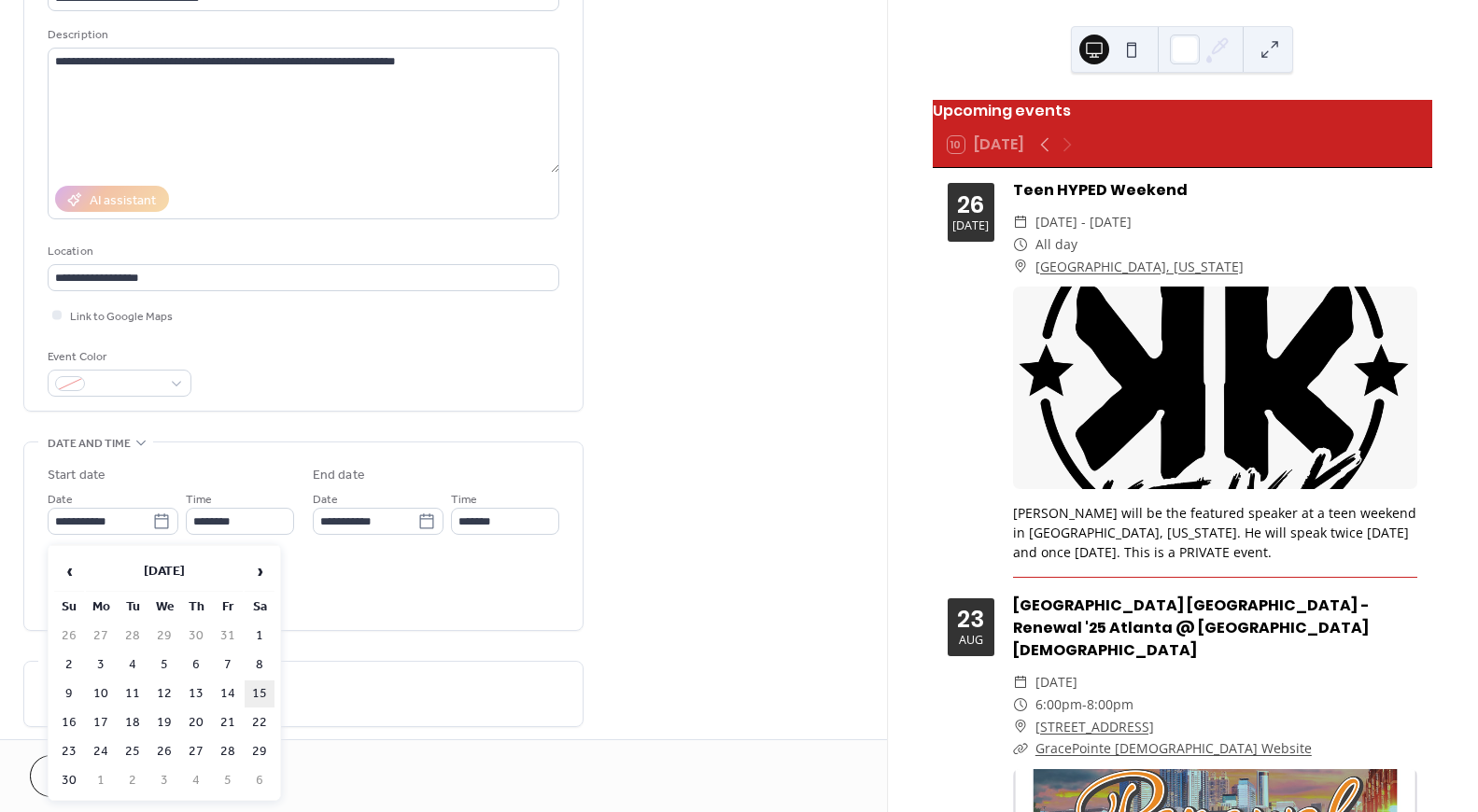 click on "15" at bounding box center [260, 693] 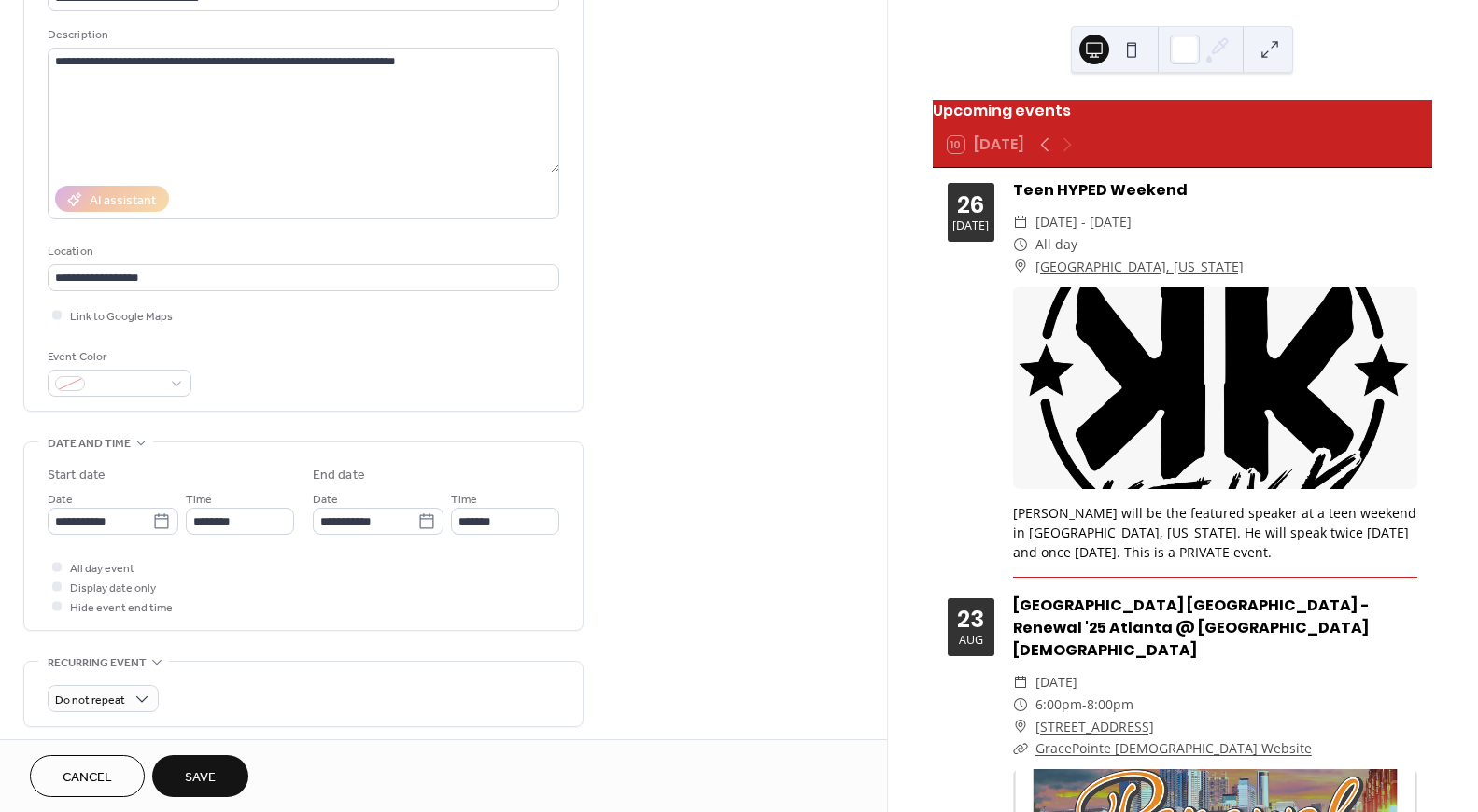 type on "**********" 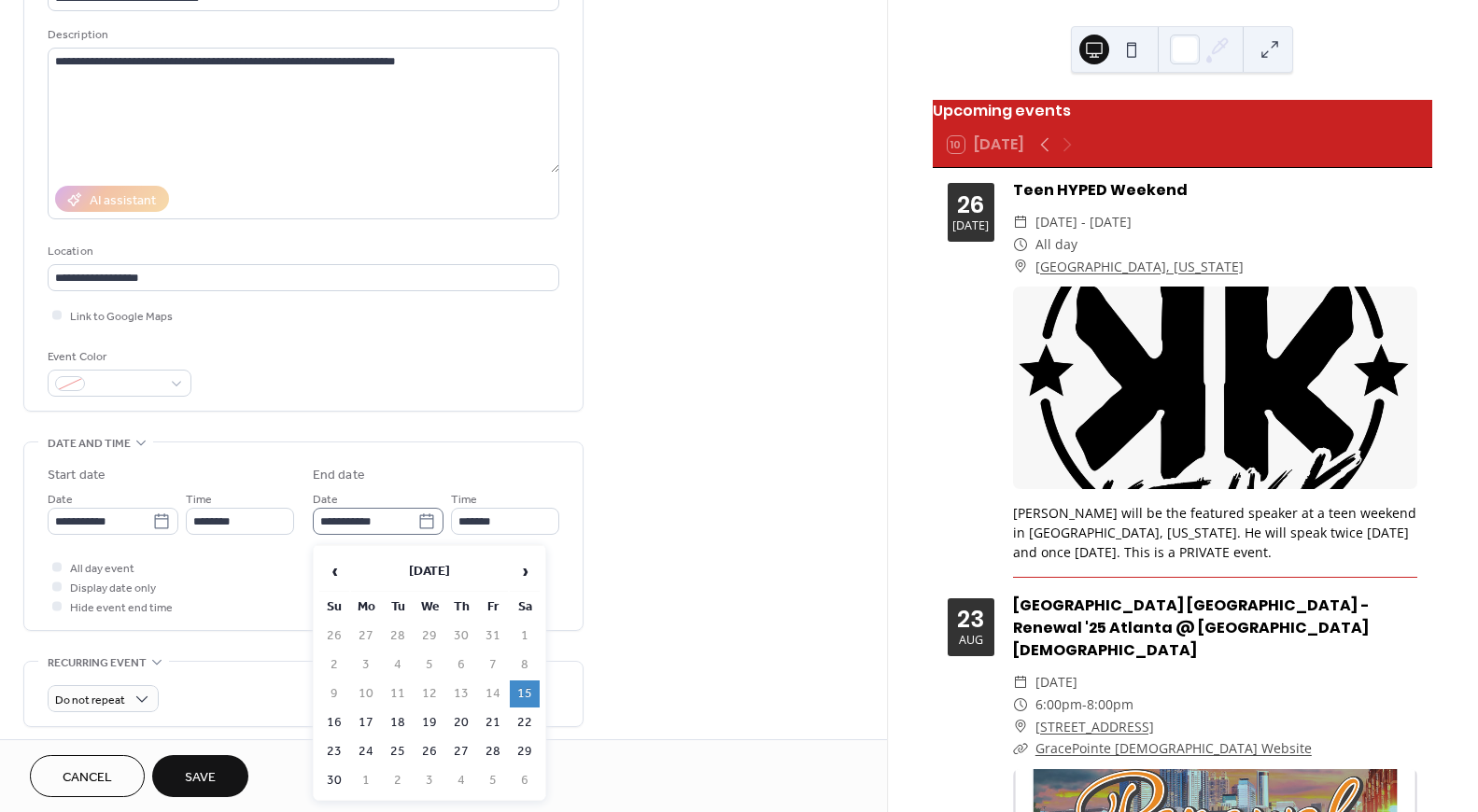 click 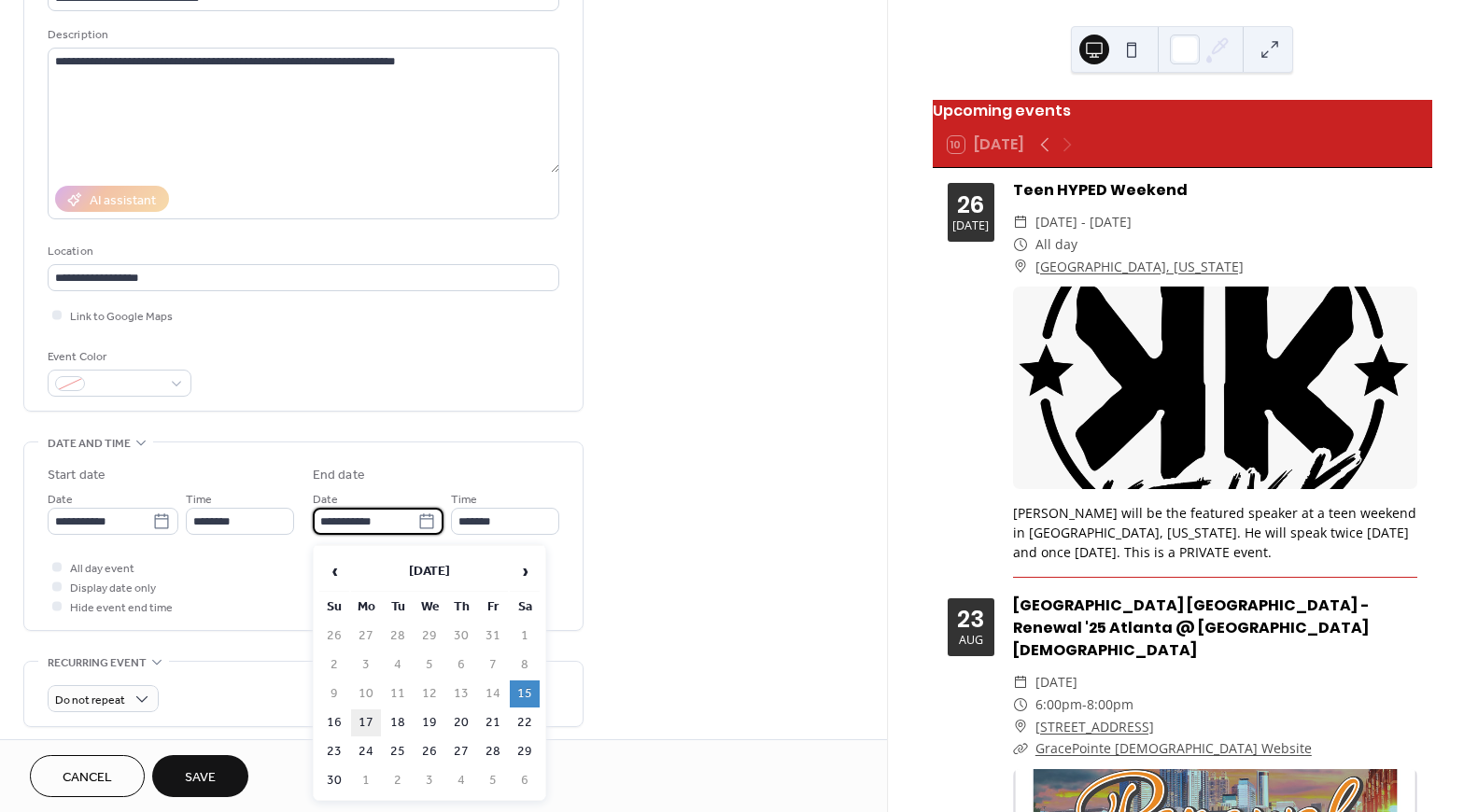click on "17" at bounding box center [366, 722] 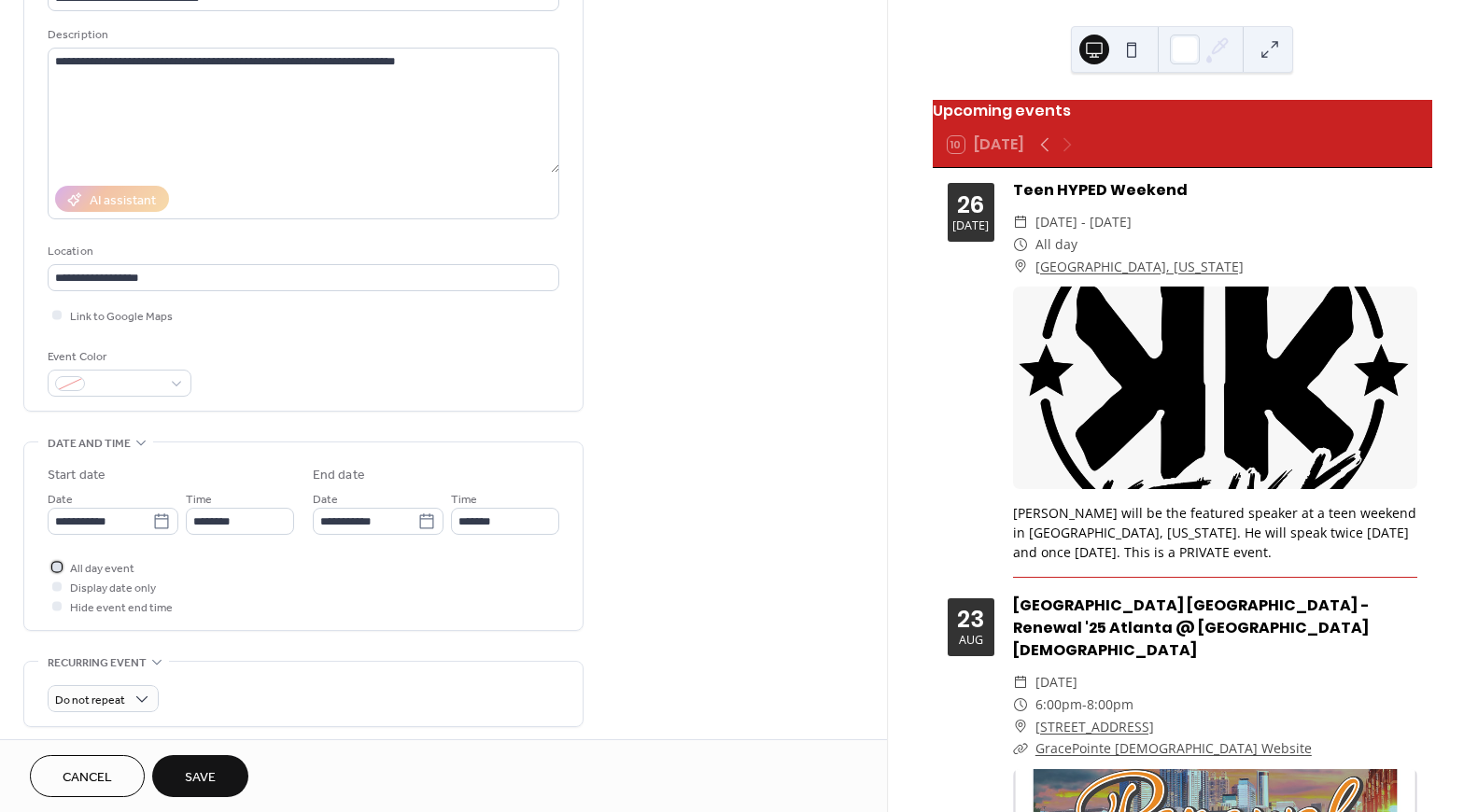 click at bounding box center [57, 567] 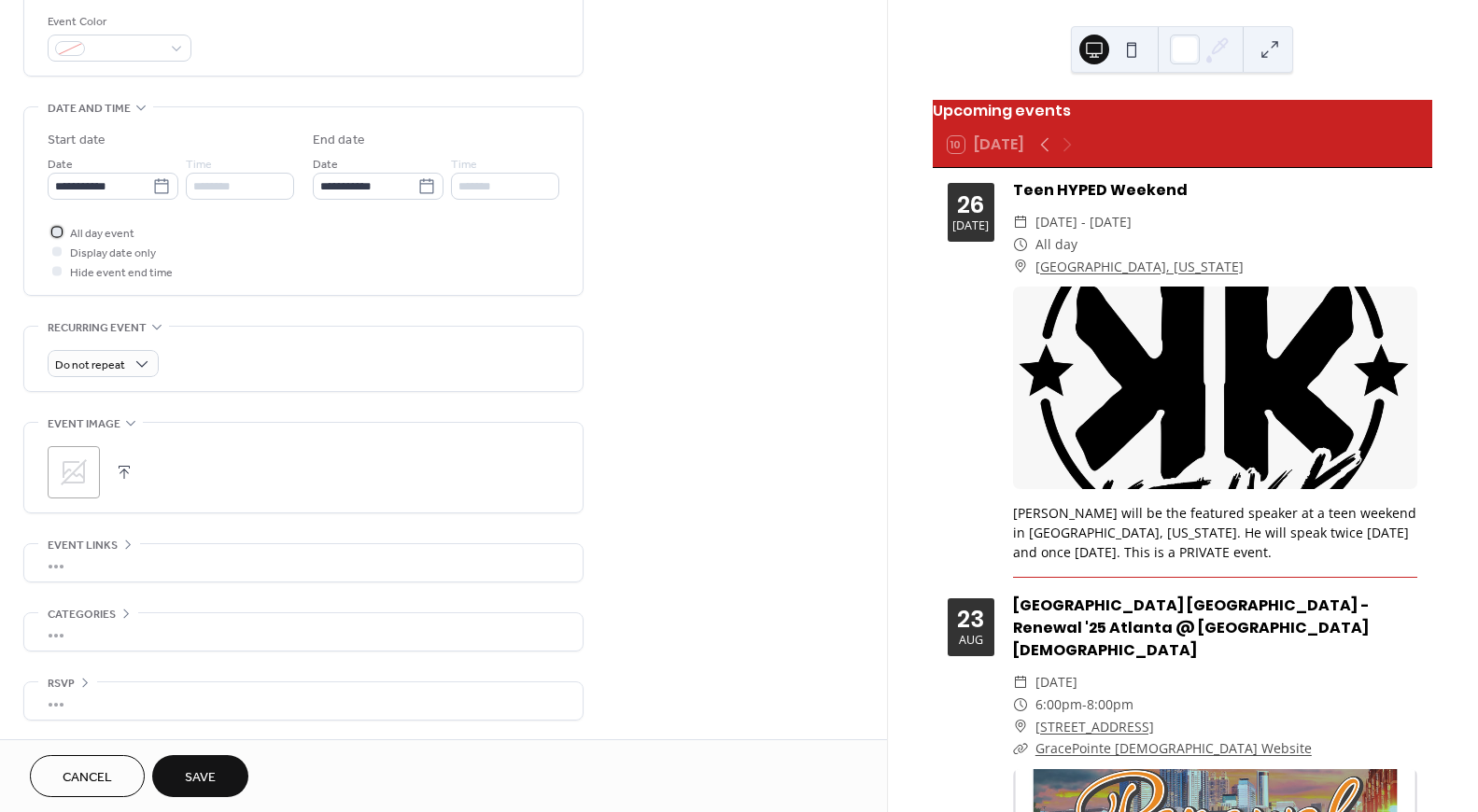 scroll, scrollTop: 506, scrollLeft: 0, axis: vertical 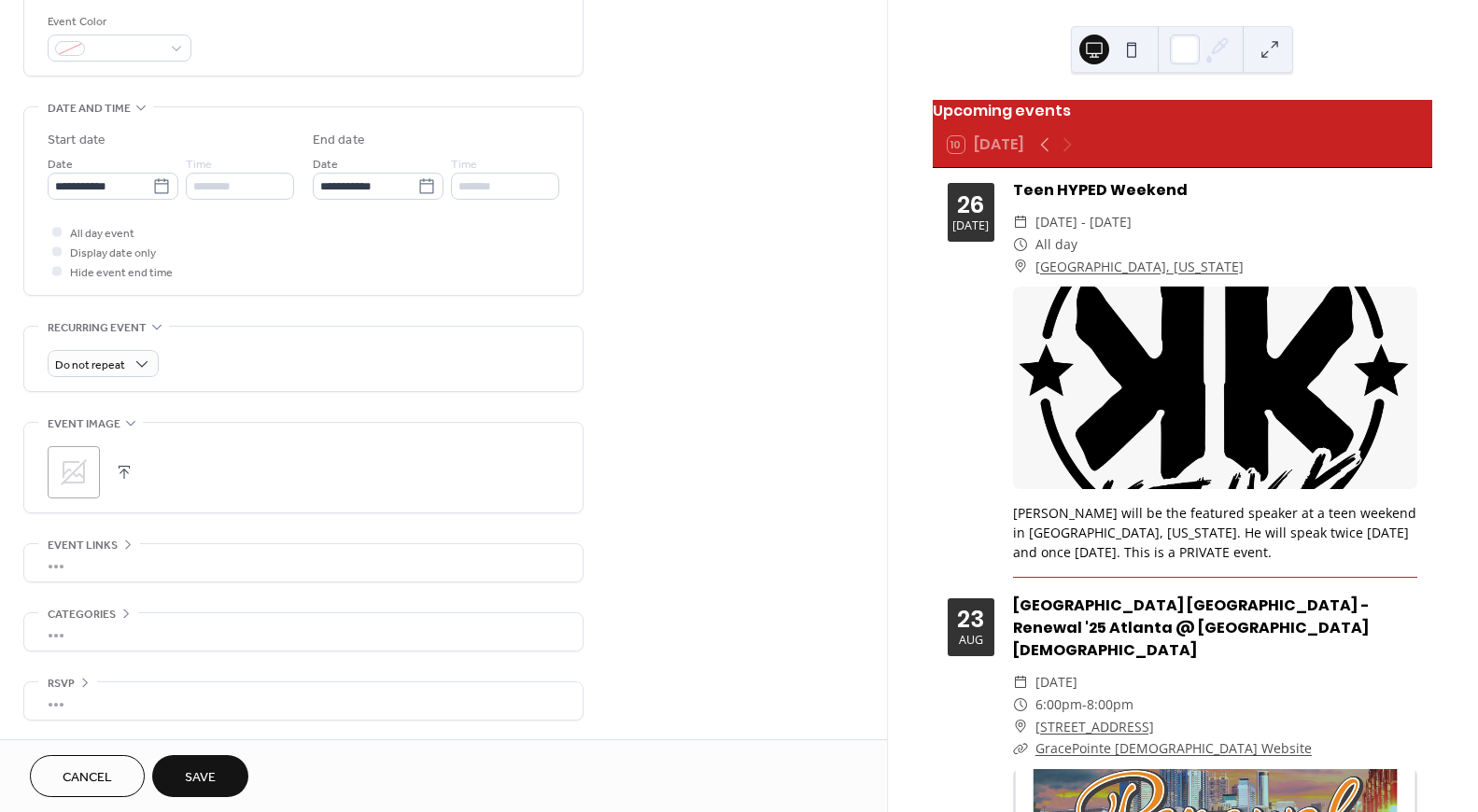 click 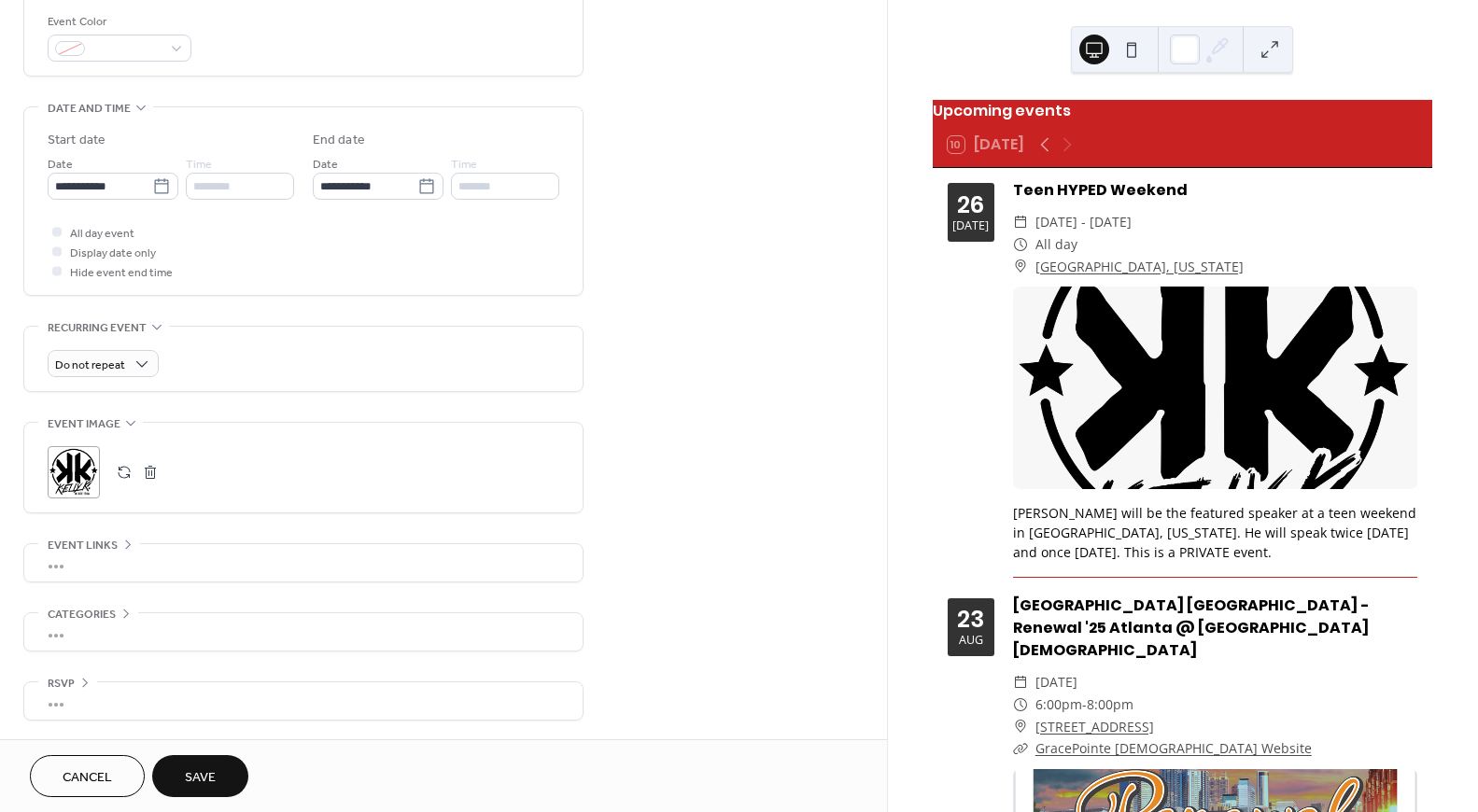 click on "Save" at bounding box center (200, 777) 